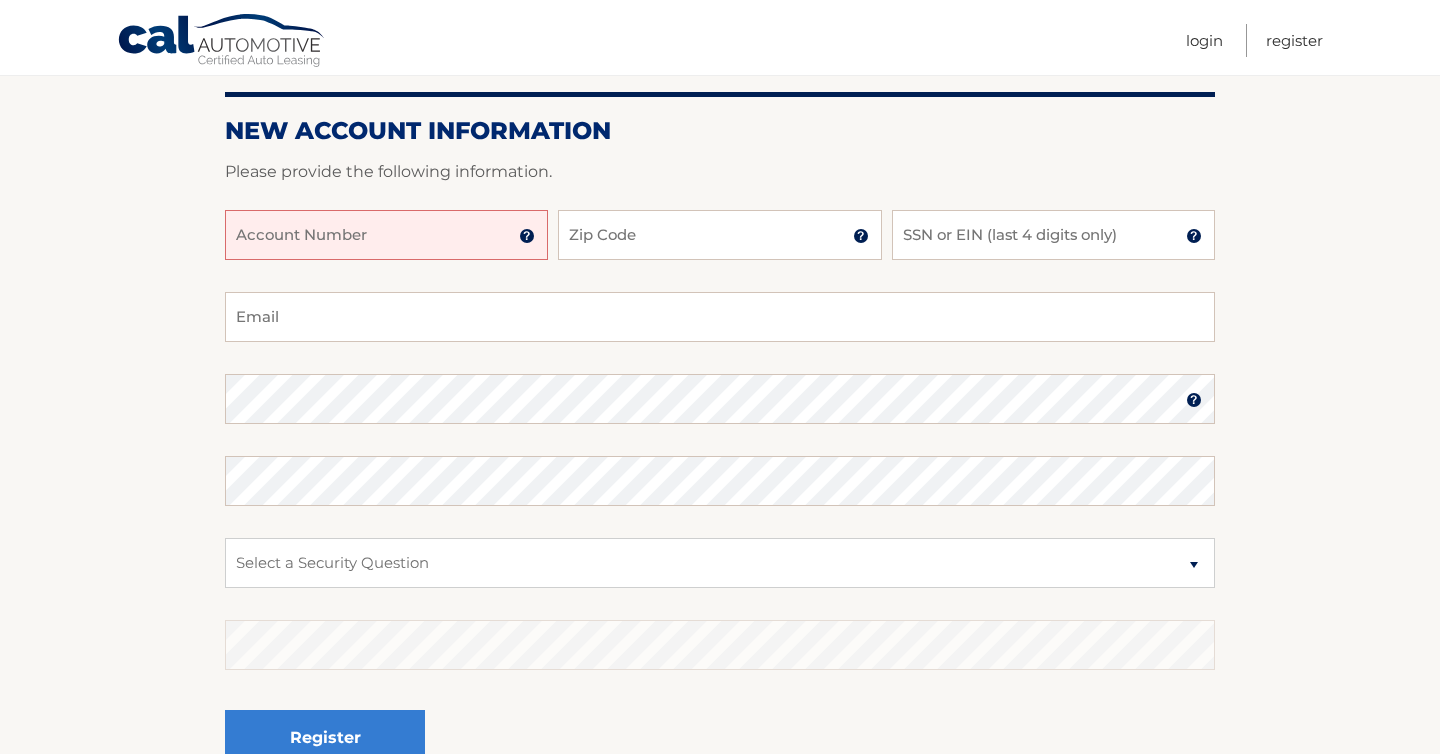 scroll, scrollTop: 217, scrollLeft: 0, axis: vertical 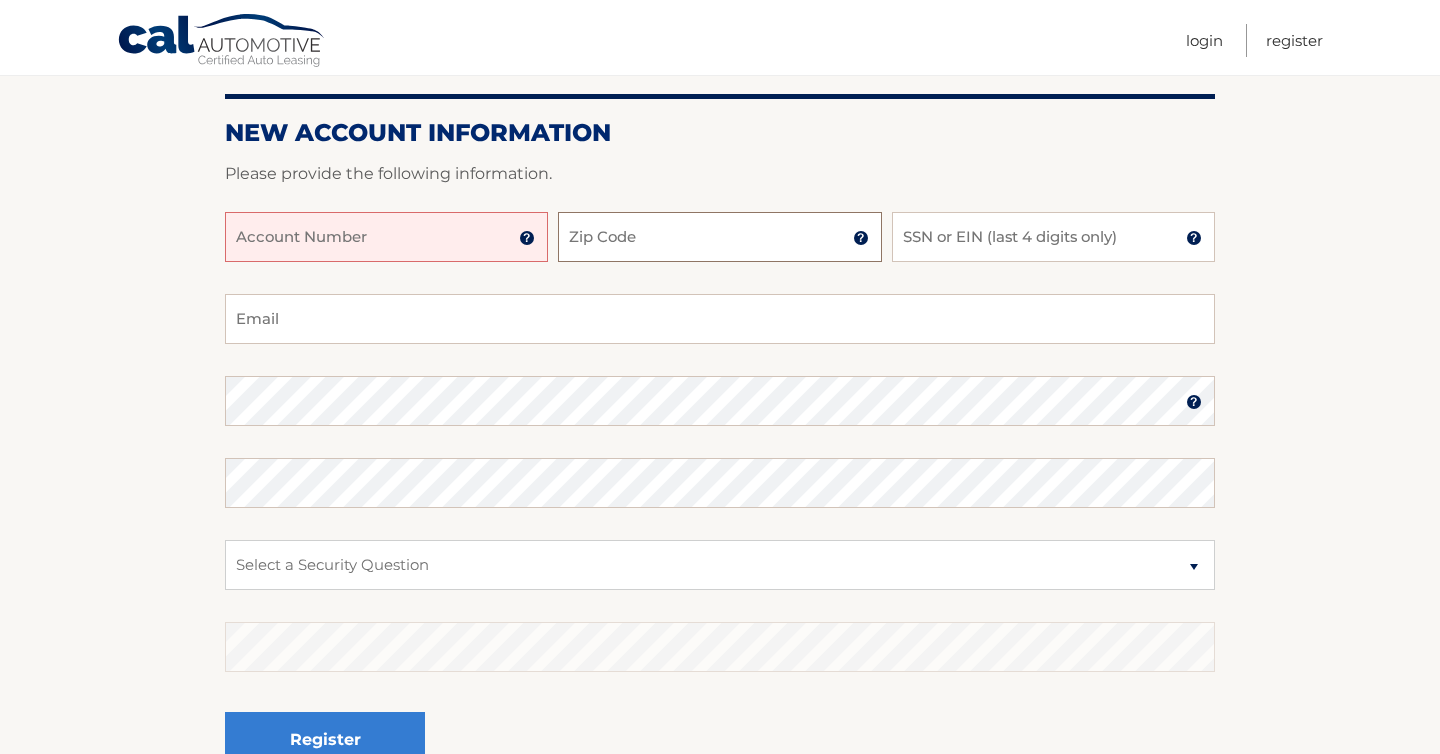click on "Zip Code" at bounding box center (719, 237) 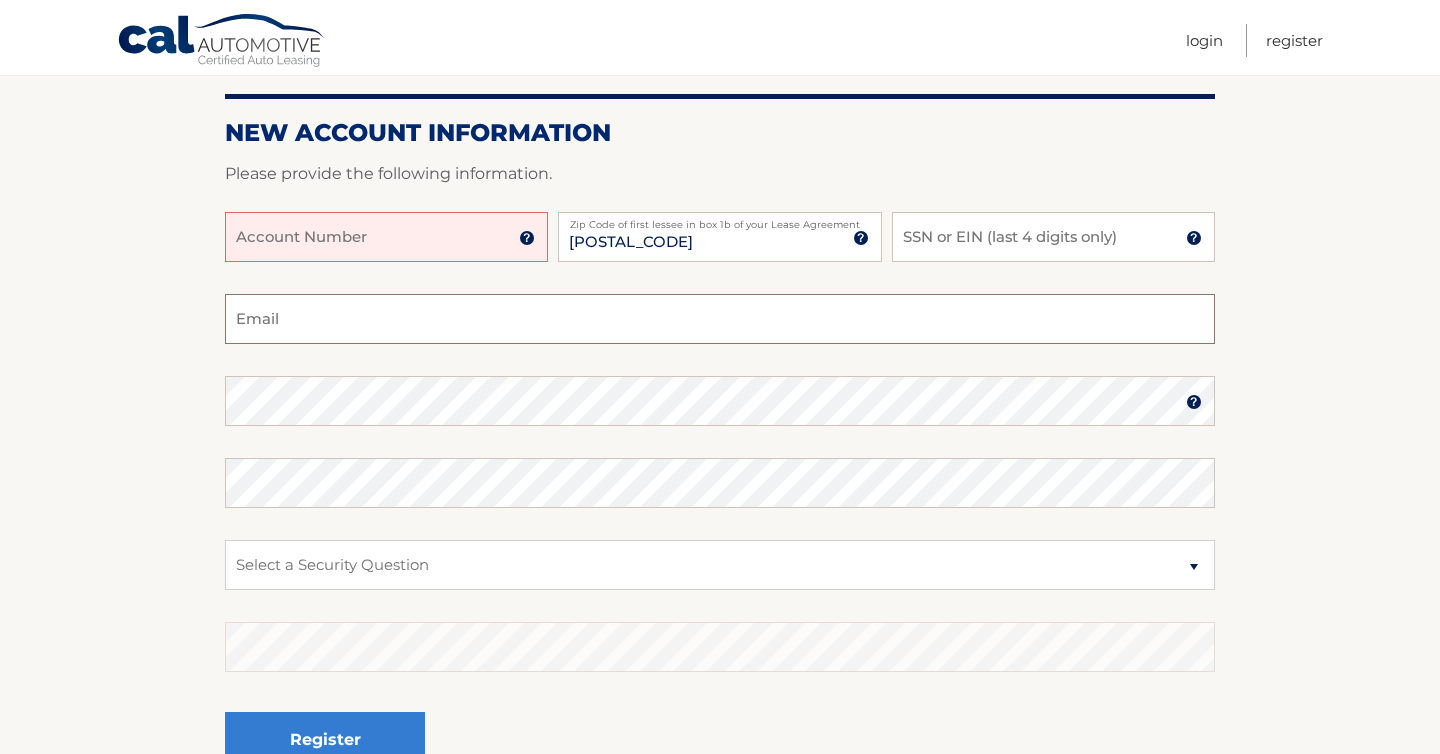 click on "Email" at bounding box center [720, 319] 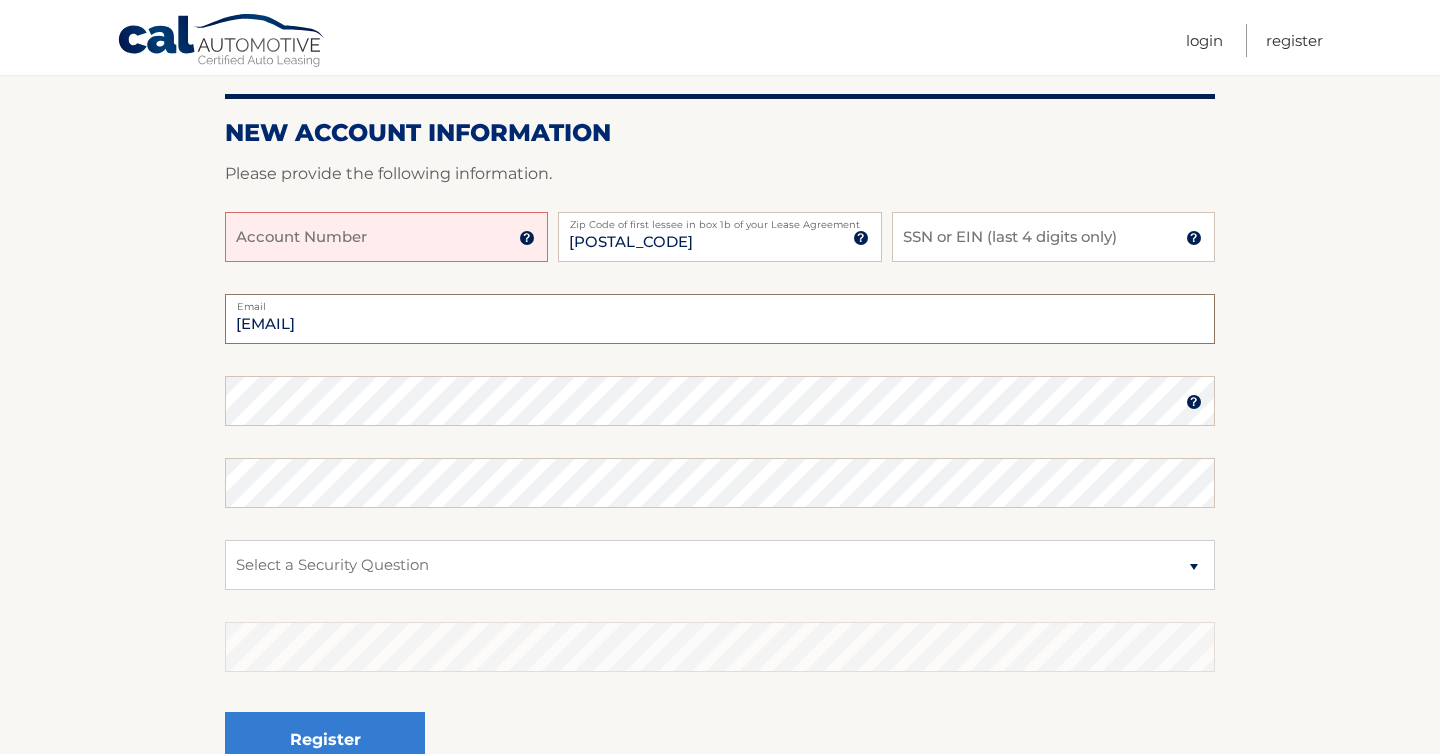 type on "usmcorp4life@gmail.com" 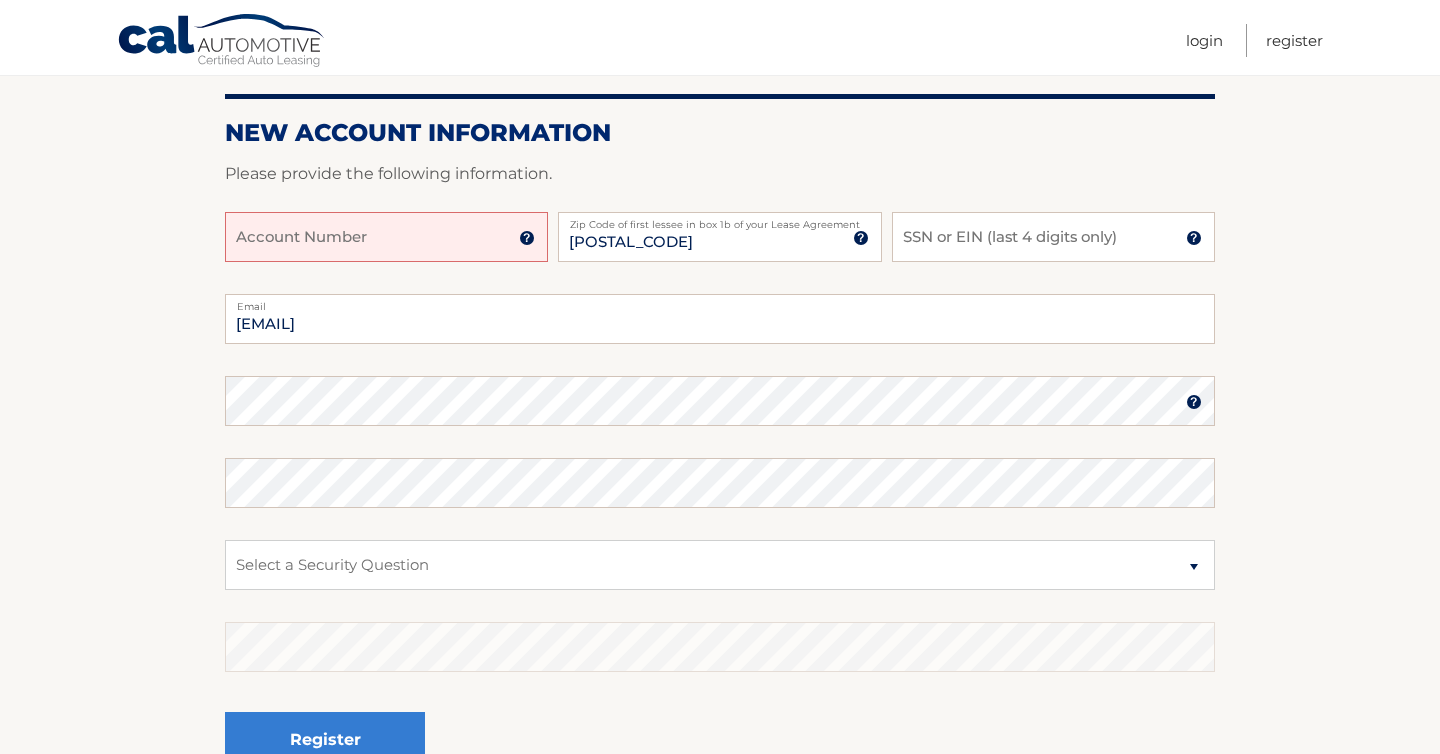 click on "Account Number" at bounding box center [386, 237] 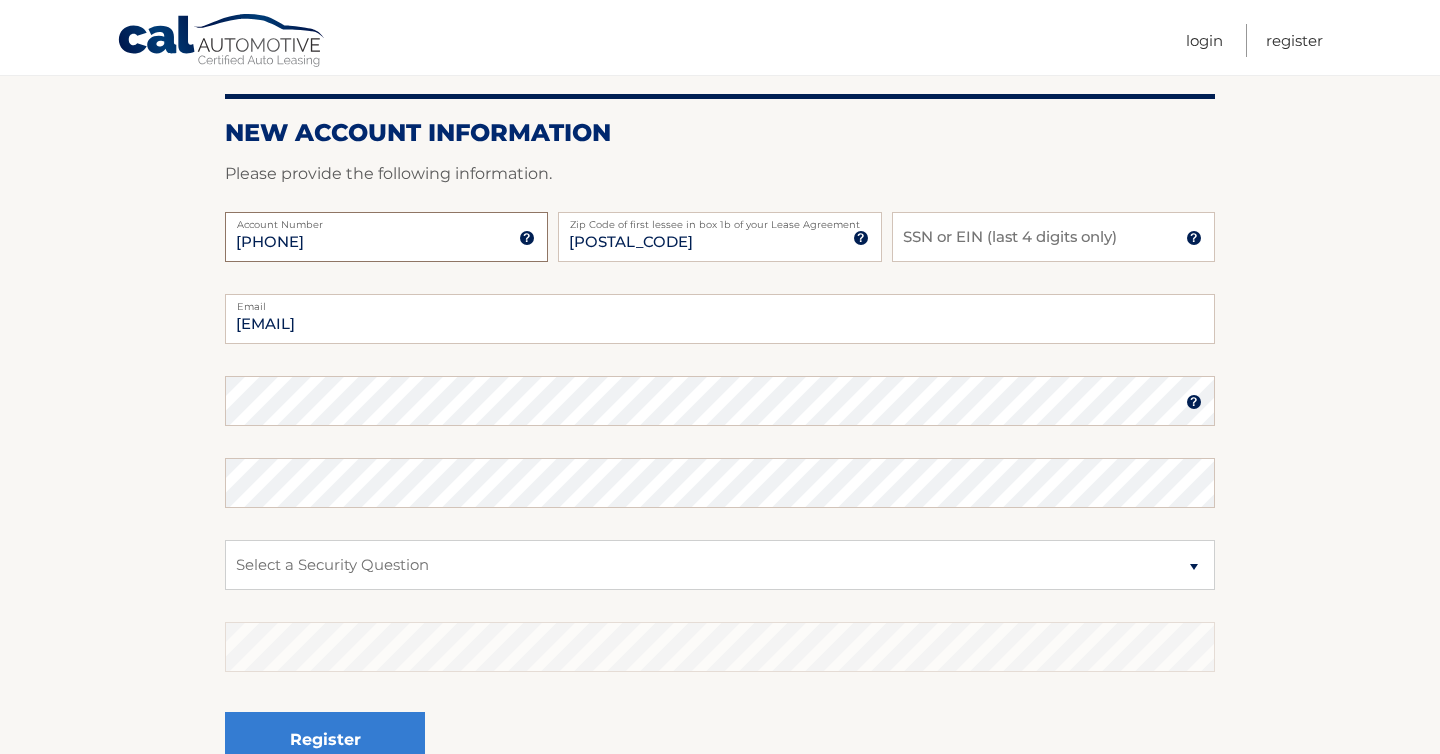type on "44455842737" 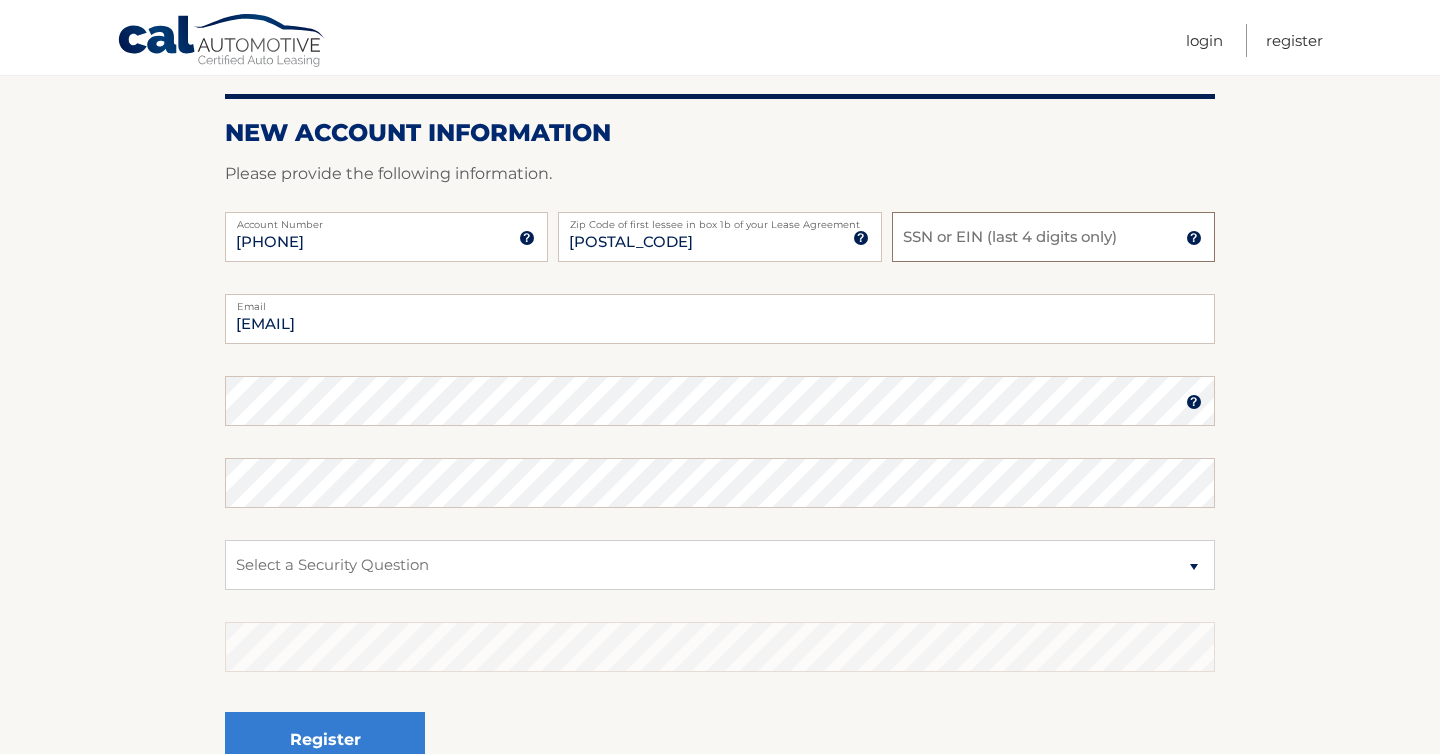 click on "SSN or EIN (last 4 digits only)" at bounding box center [1053, 237] 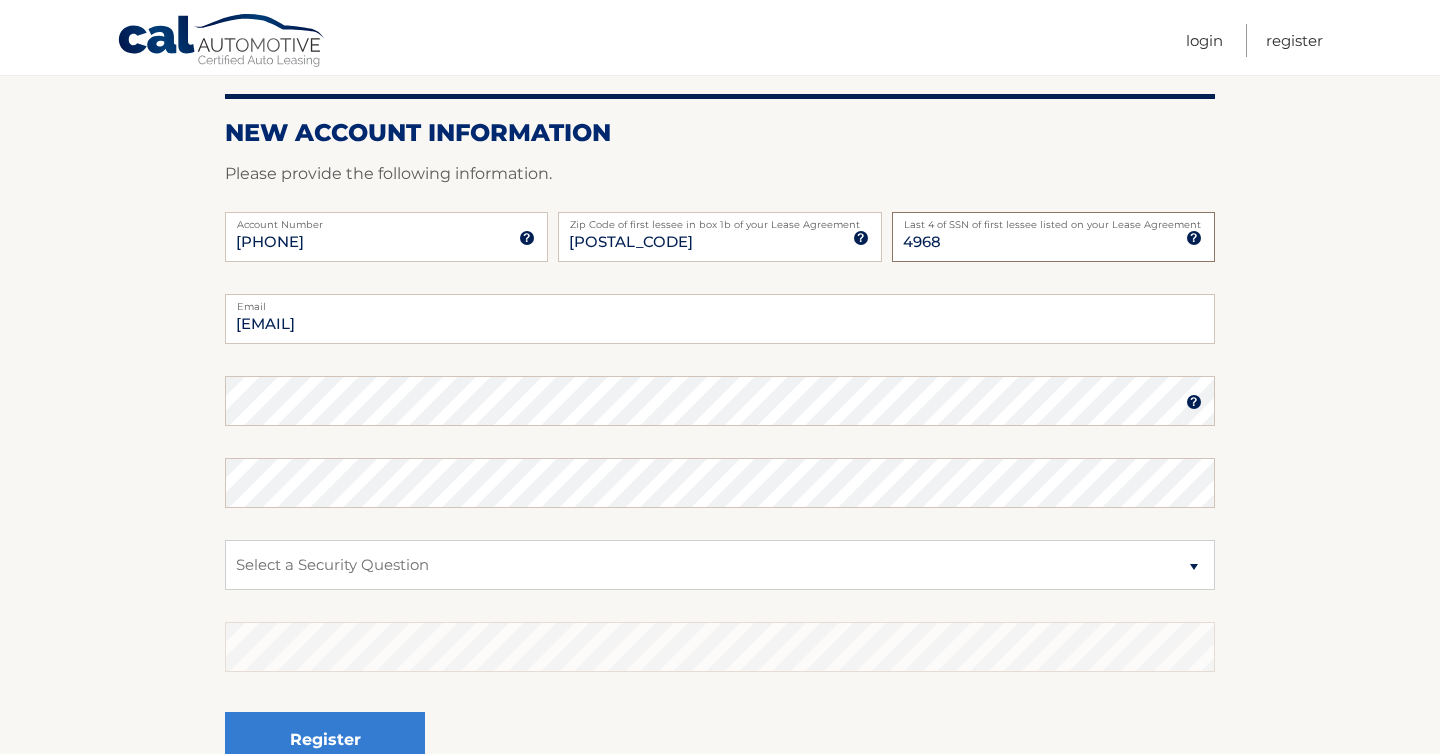 type on "4968" 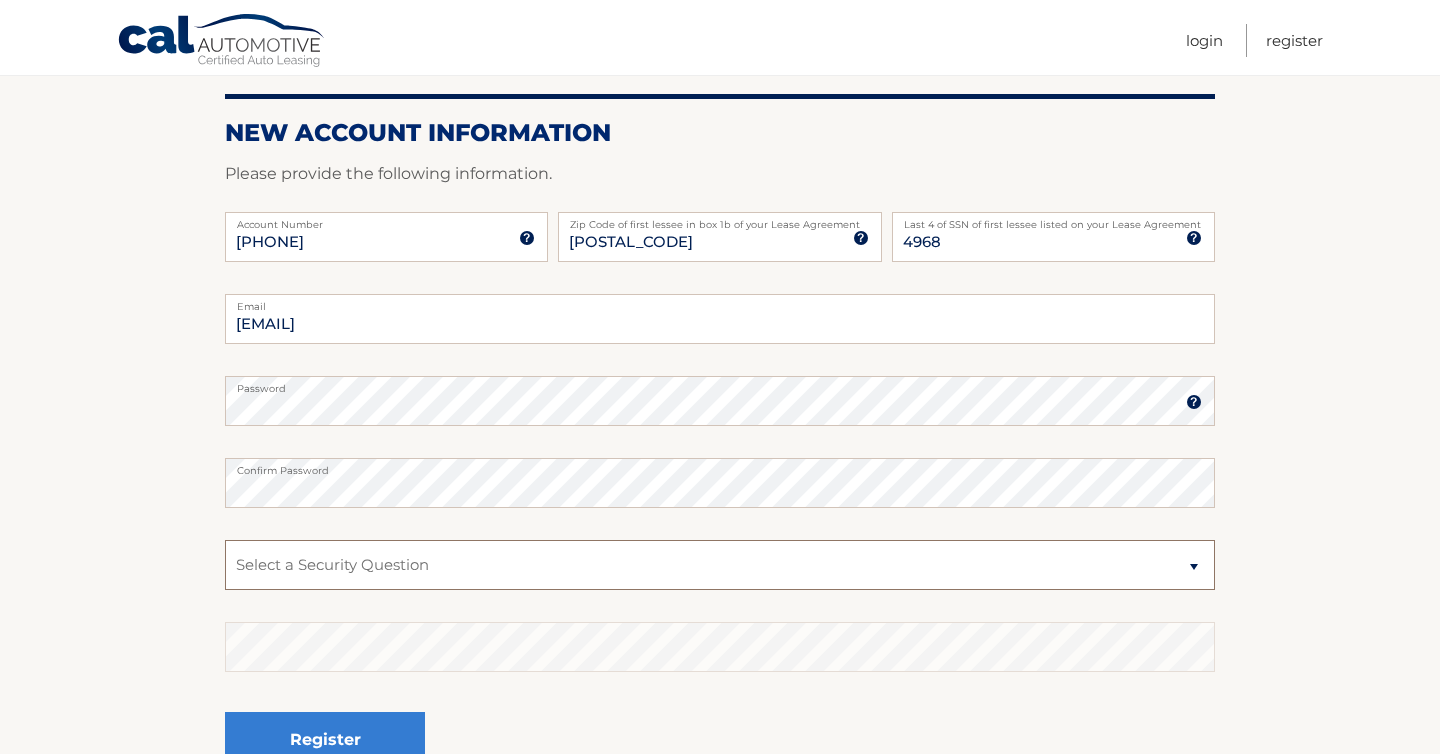 click on "Select a Security Question
What was the name of your elementary school?
What is your mother’s maiden name?
What street did you live on in the third grade?
In what city or town was your first job?
What was your childhood phone number including area code? (e.g., 000-000-0000)" at bounding box center [720, 565] 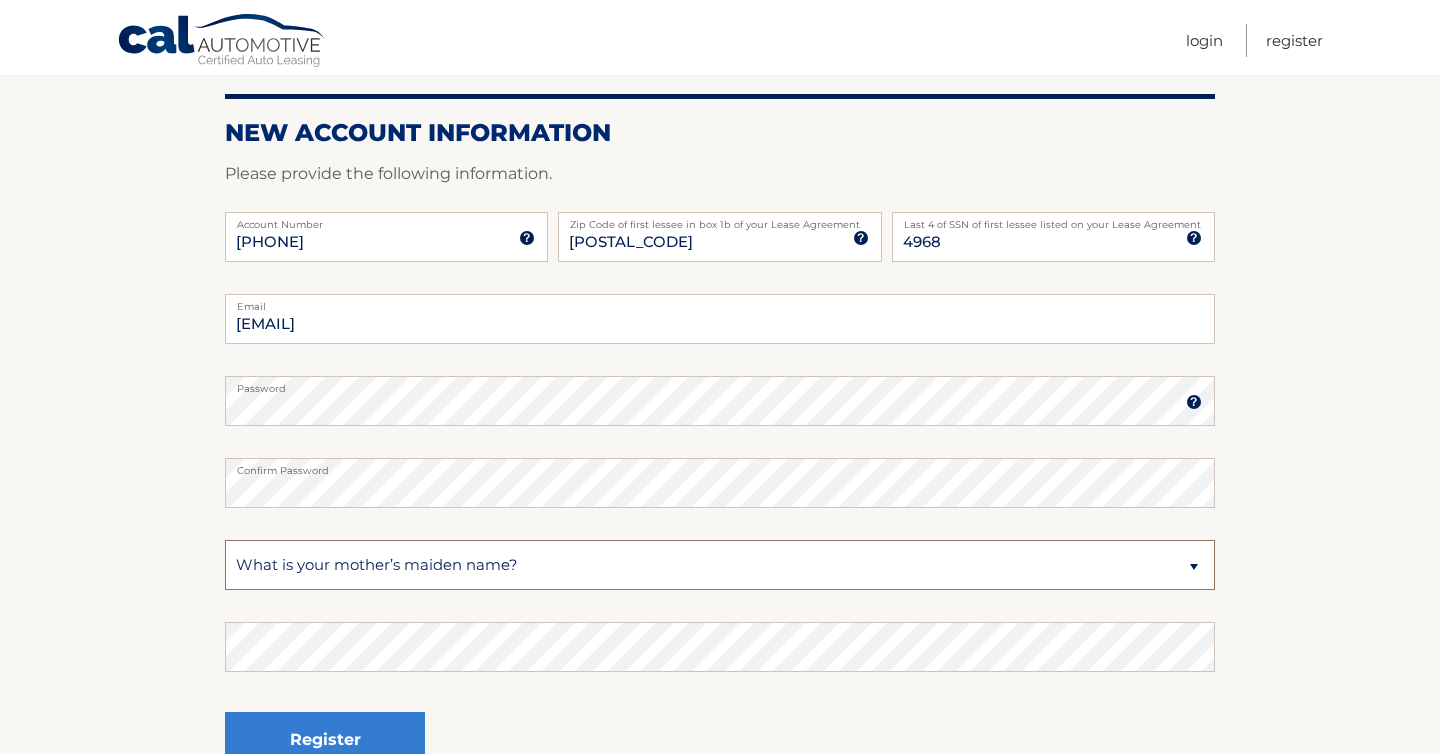 click on "Select a Security Question
What was the name of your elementary school?
What is your mother’s maiden name?
What street did you live on in the third grade?
In what city or town was your first job?
What was your childhood phone number including area code? (e.g., 000-000-0000)" at bounding box center [720, 565] 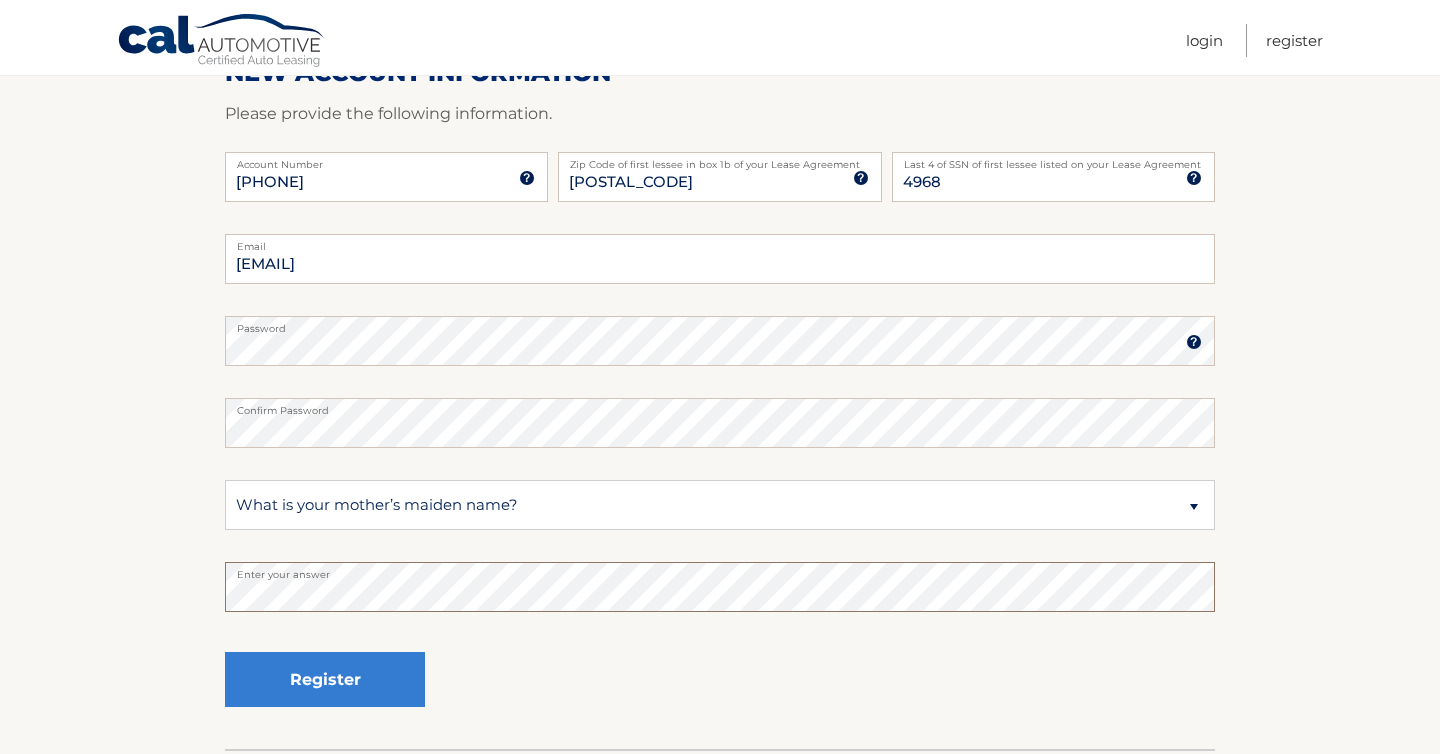 scroll, scrollTop: 291, scrollLeft: 0, axis: vertical 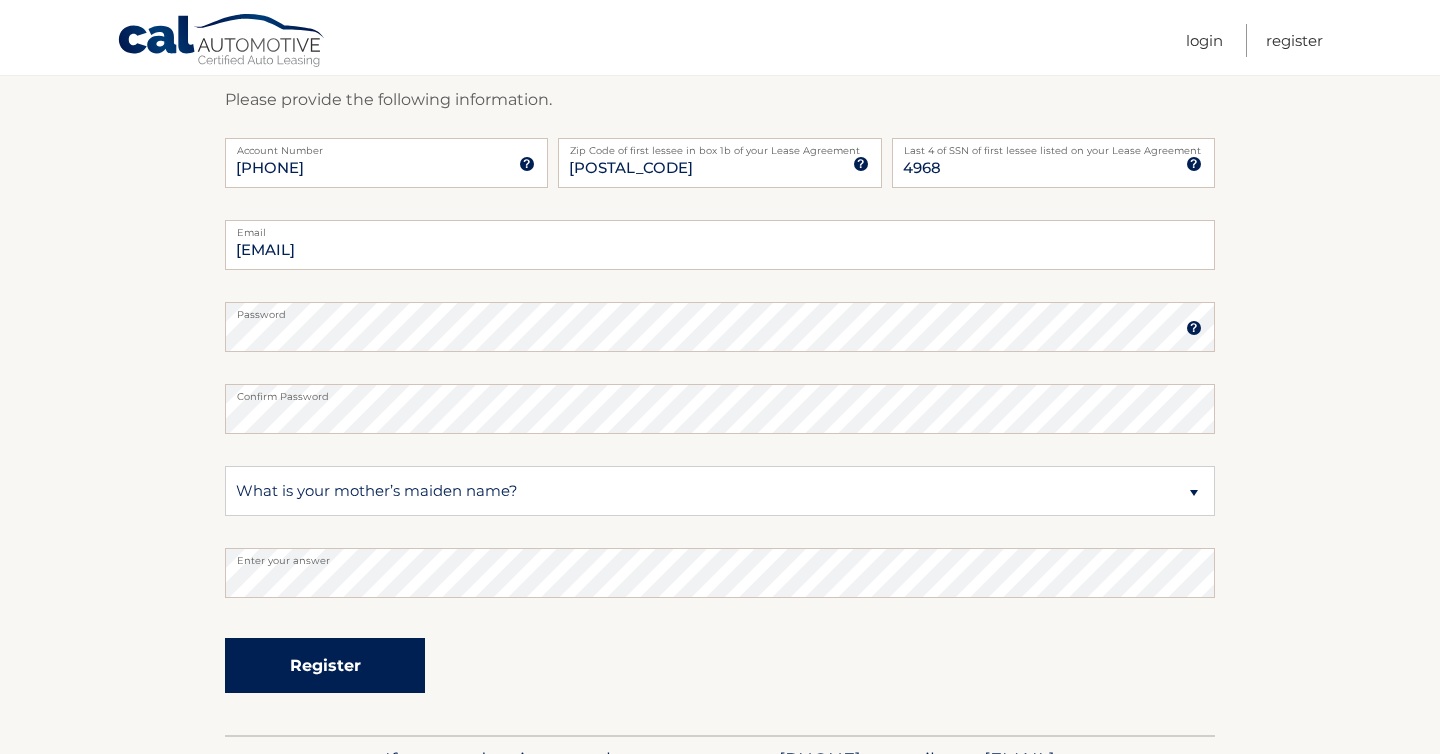 click on "Register" at bounding box center (325, 665) 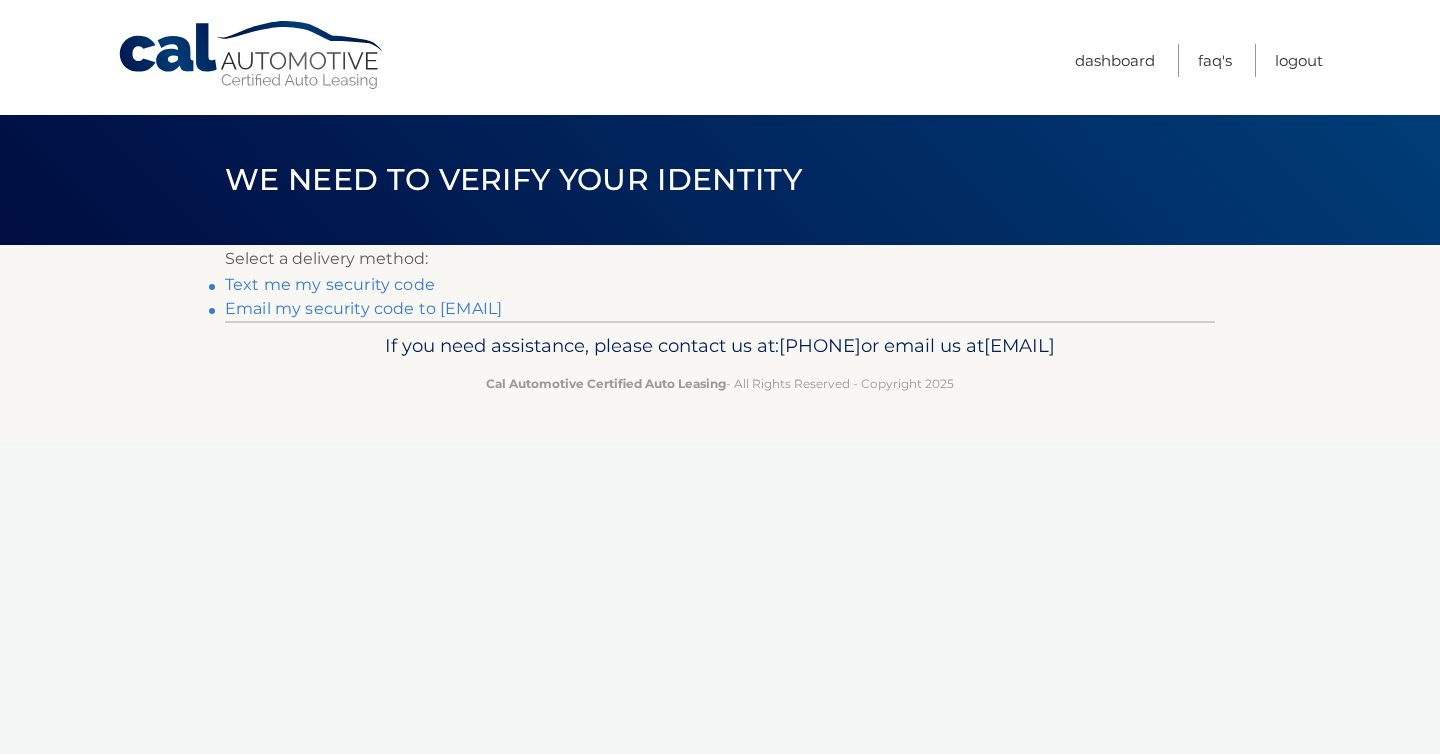 scroll, scrollTop: 0, scrollLeft: 0, axis: both 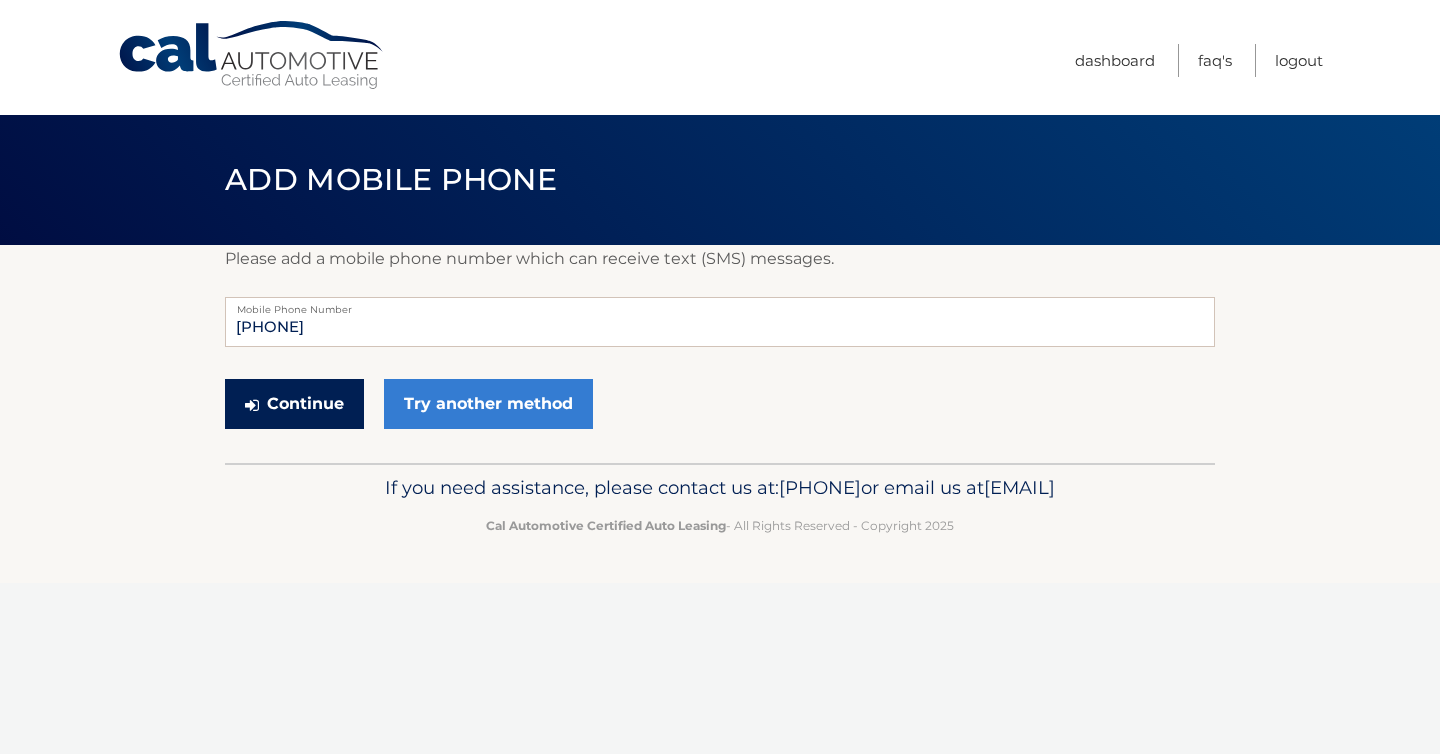 click on "Continue" at bounding box center [294, 404] 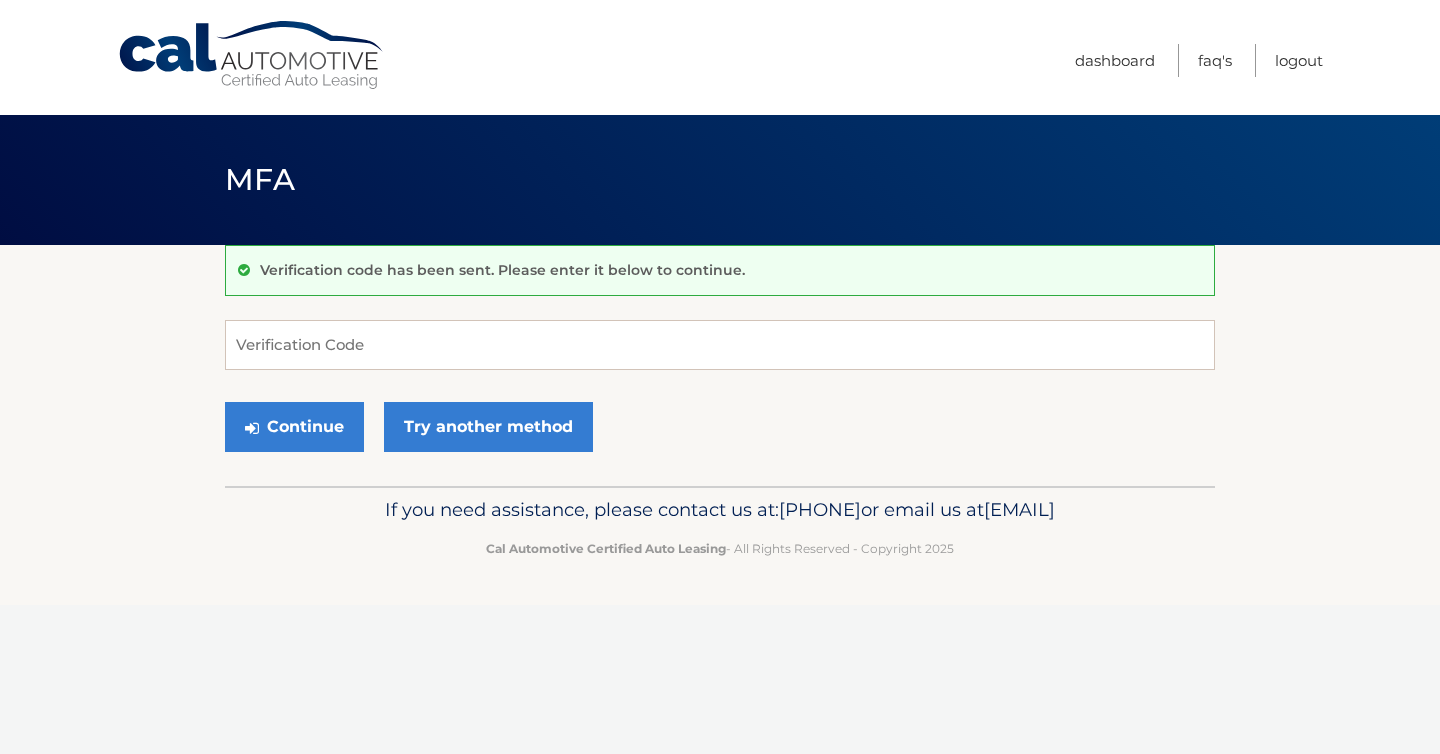 scroll, scrollTop: 0, scrollLeft: 0, axis: both 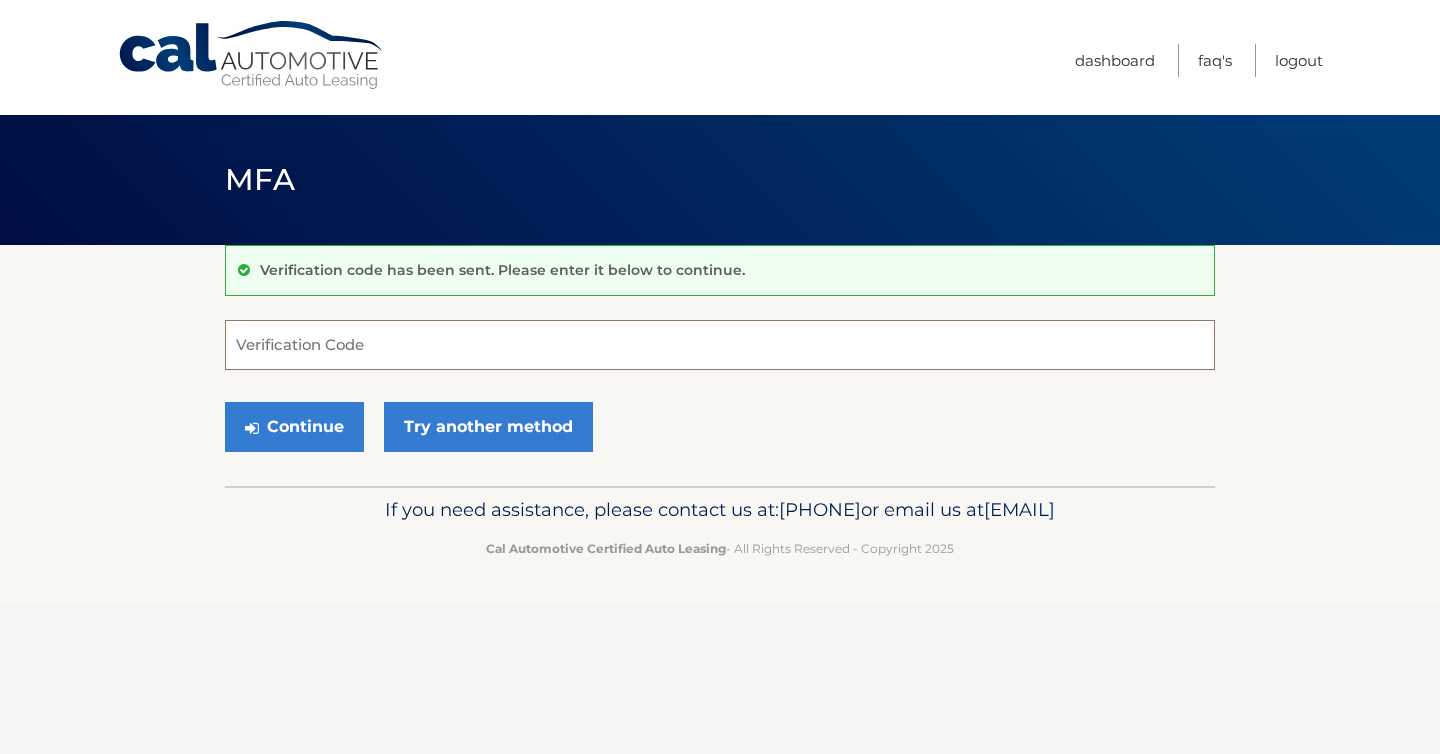 click on "Verification Code" at bounding box center (720, 345) 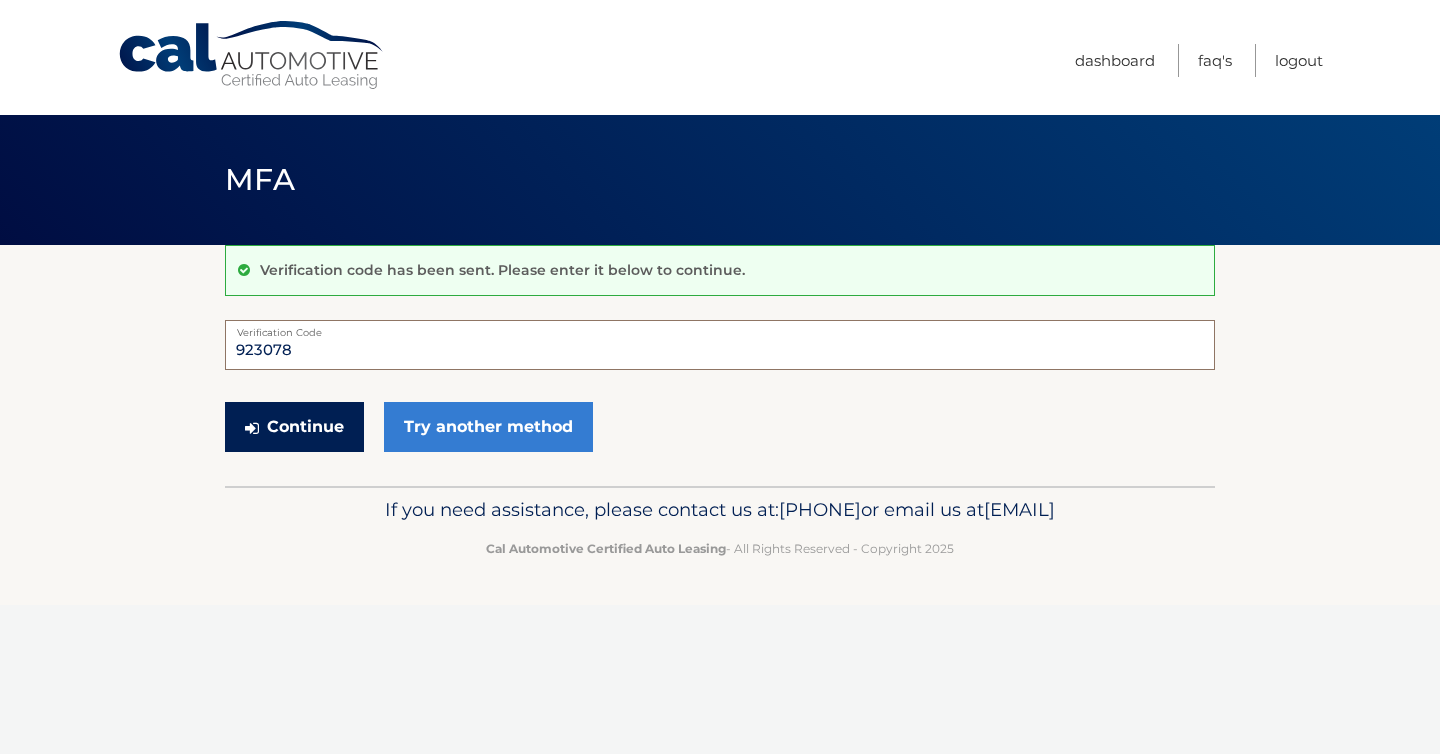 type on "923078" 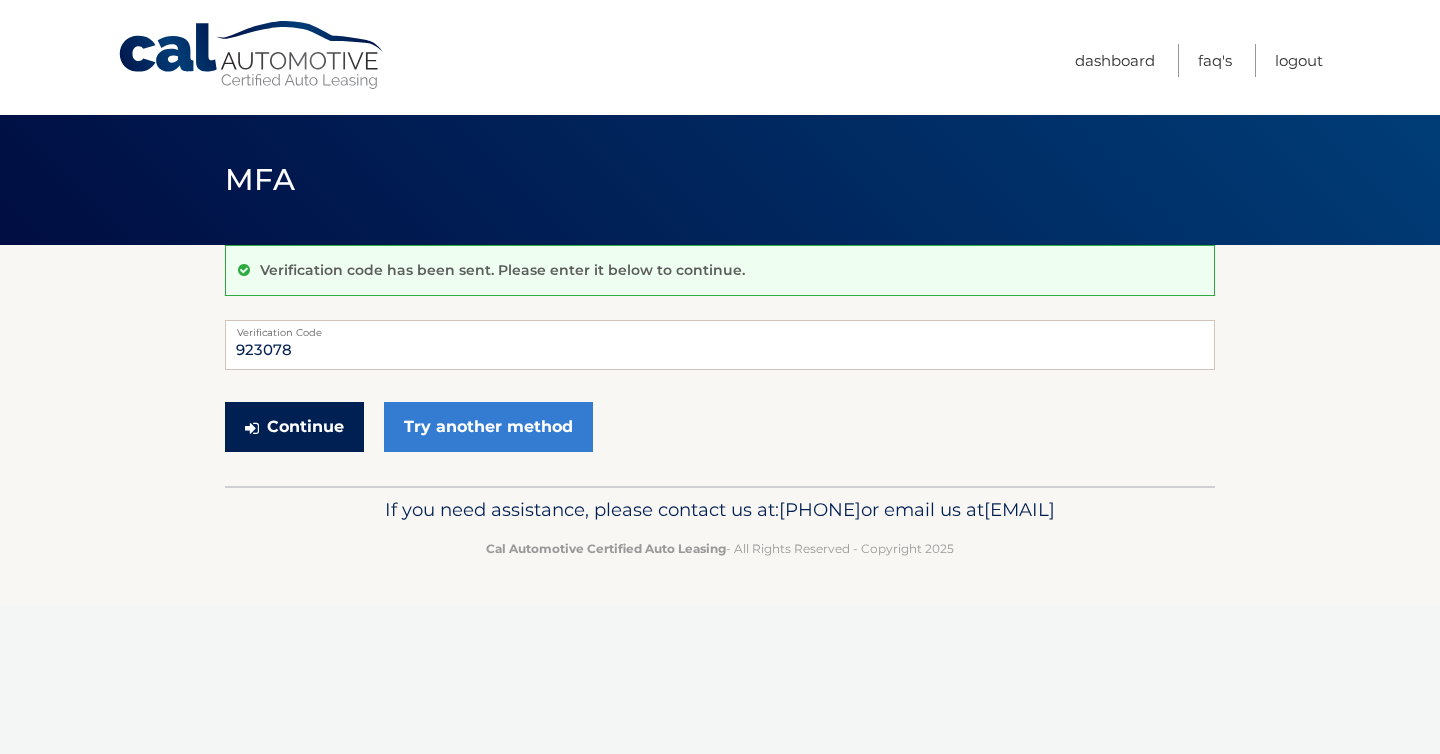 click on "Continue" at bounding box center (294, 427) 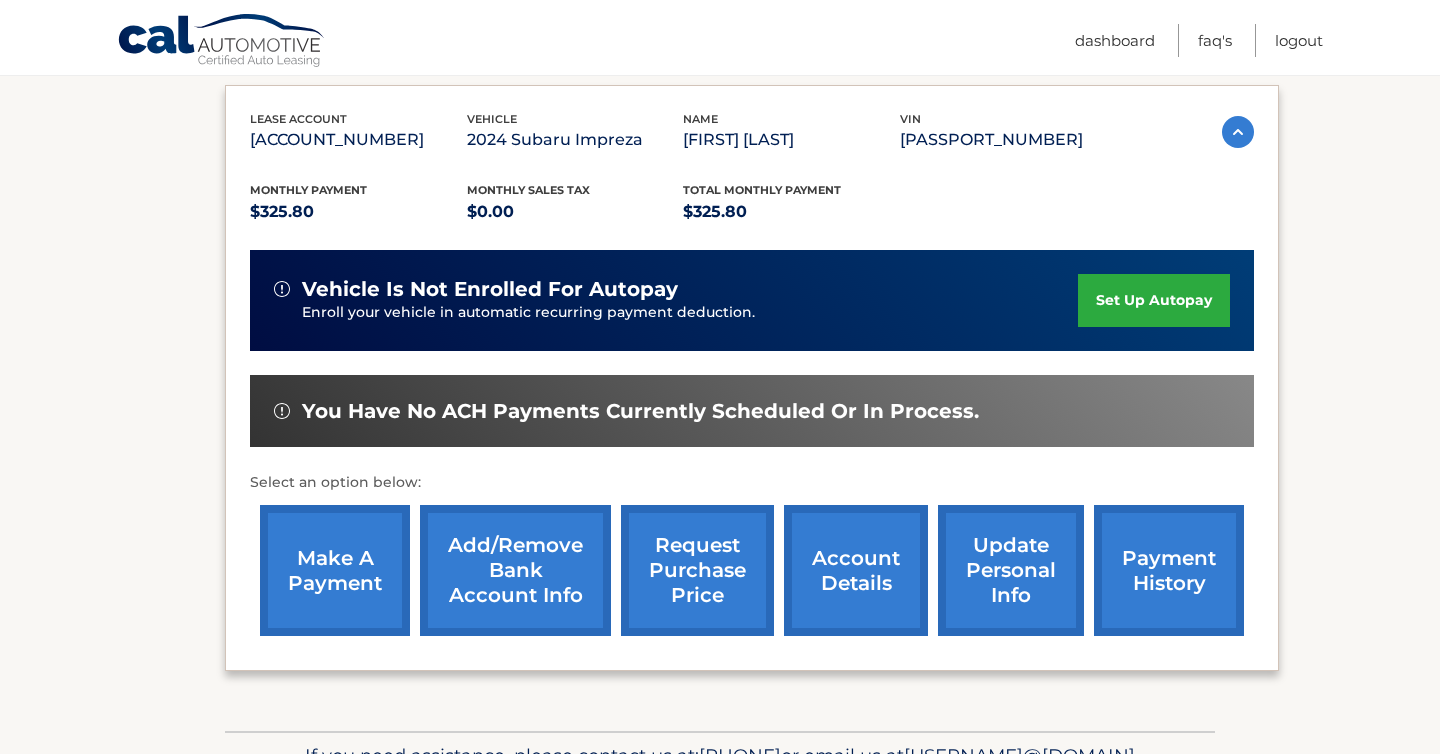 scroll, scrollTop: 332, scrollLeft: 0, axis: vertical 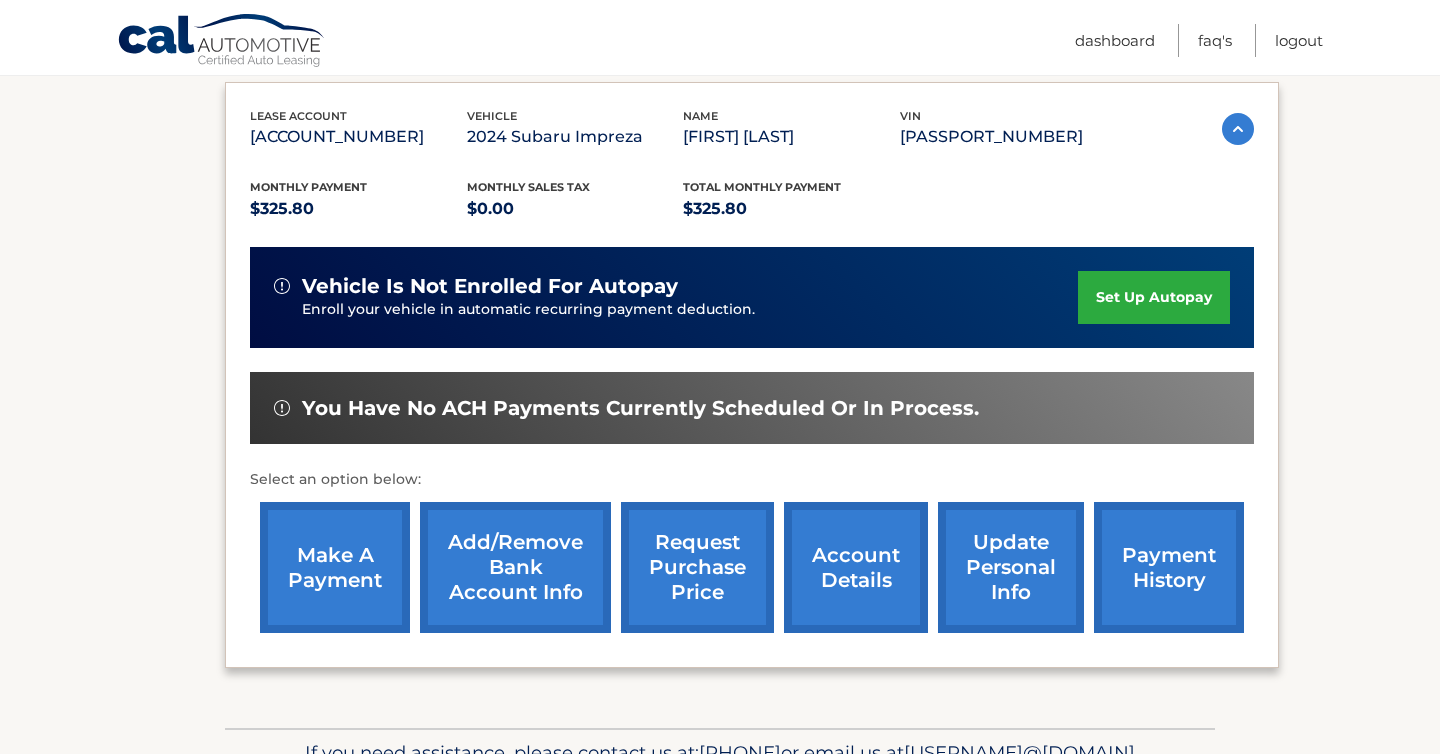 click on "set up autopay" at bounding box center [1154, 297] 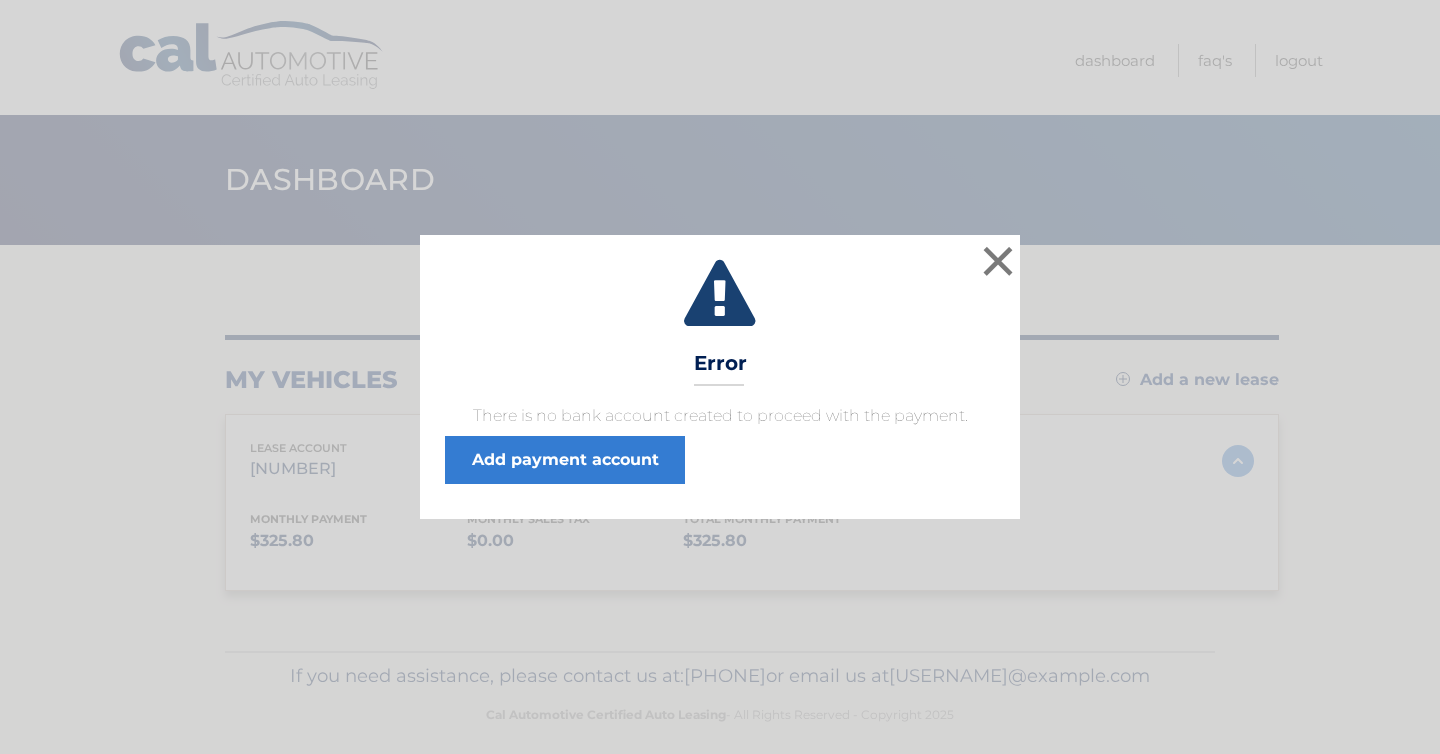 scroll, scrollTop: 0, scrollLeft: 0, axis: both 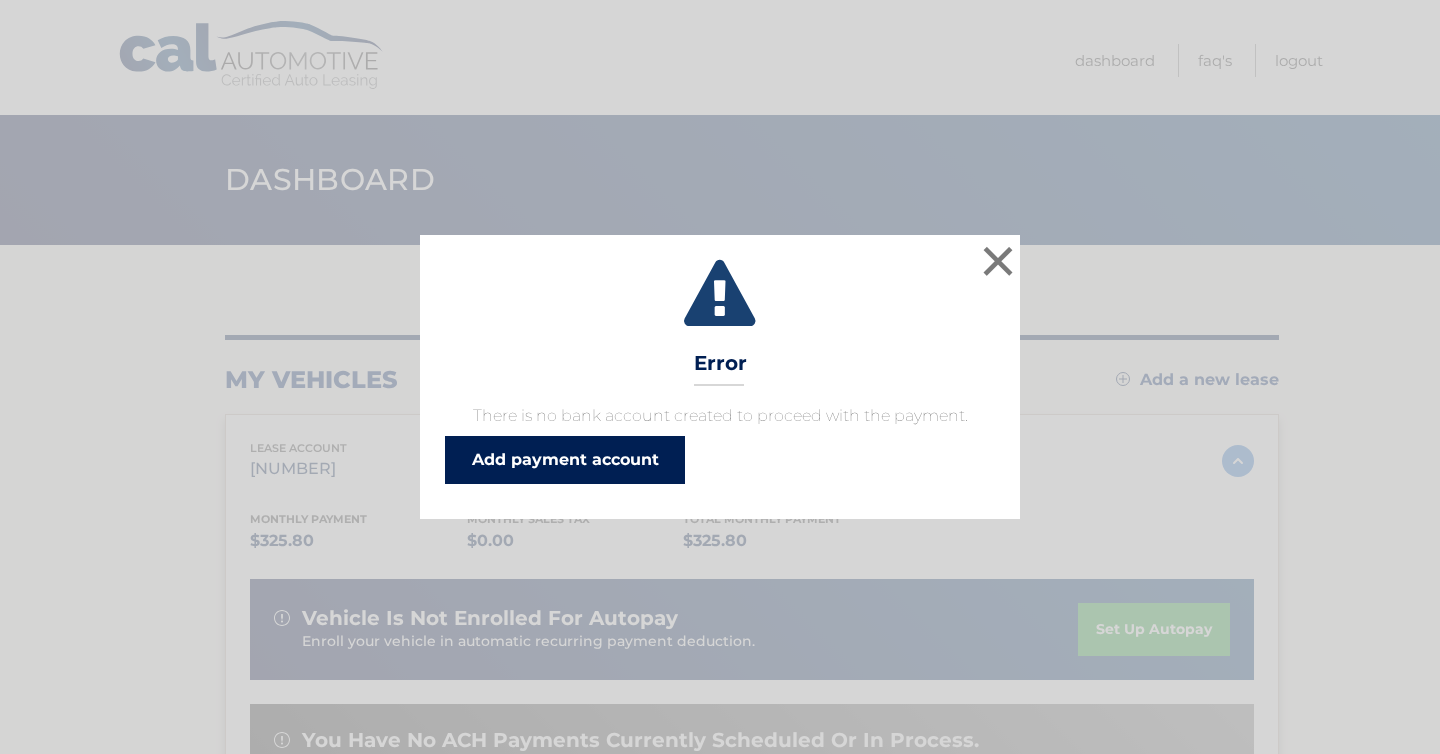 click on "Add payment account" at bounding box center (565, 460) 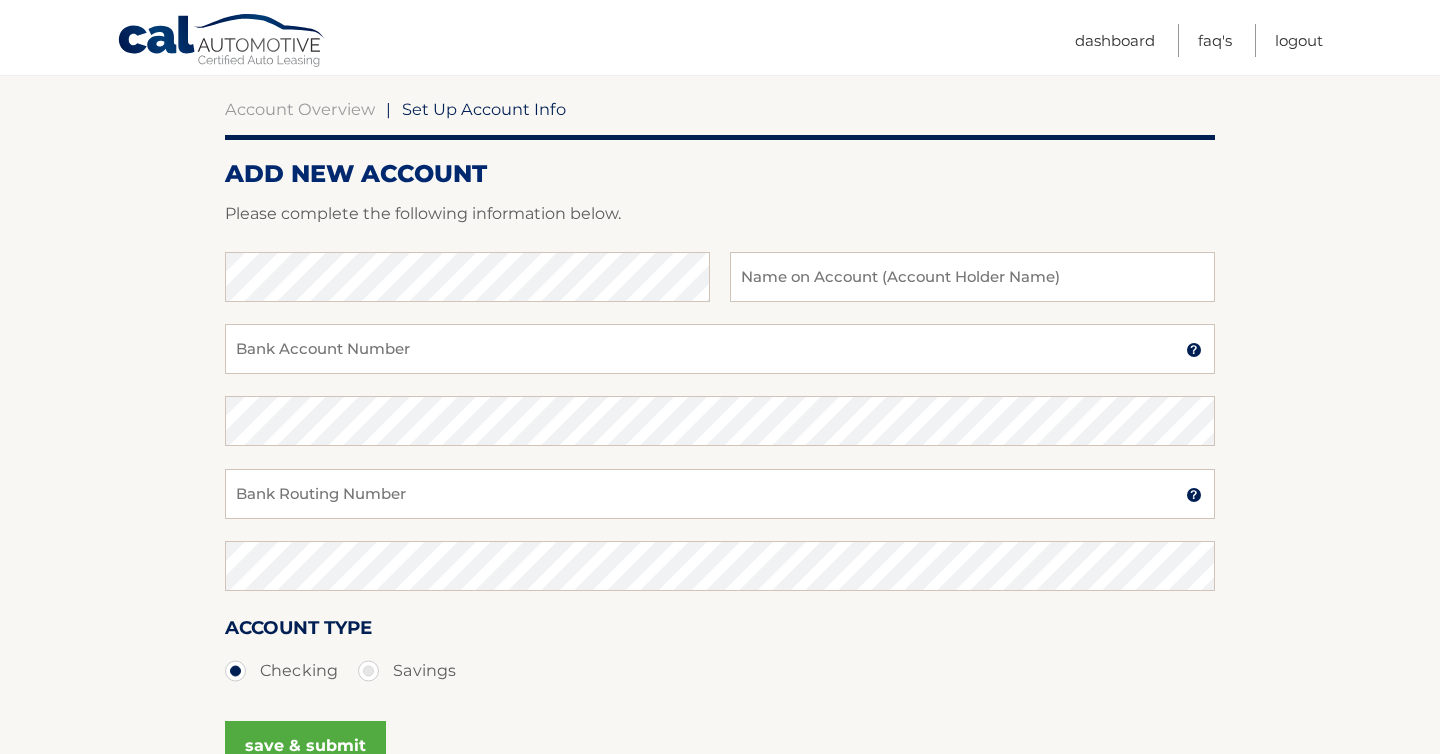 scroll, scrollTop: 195, scrollLeft: 0, axis: vertical 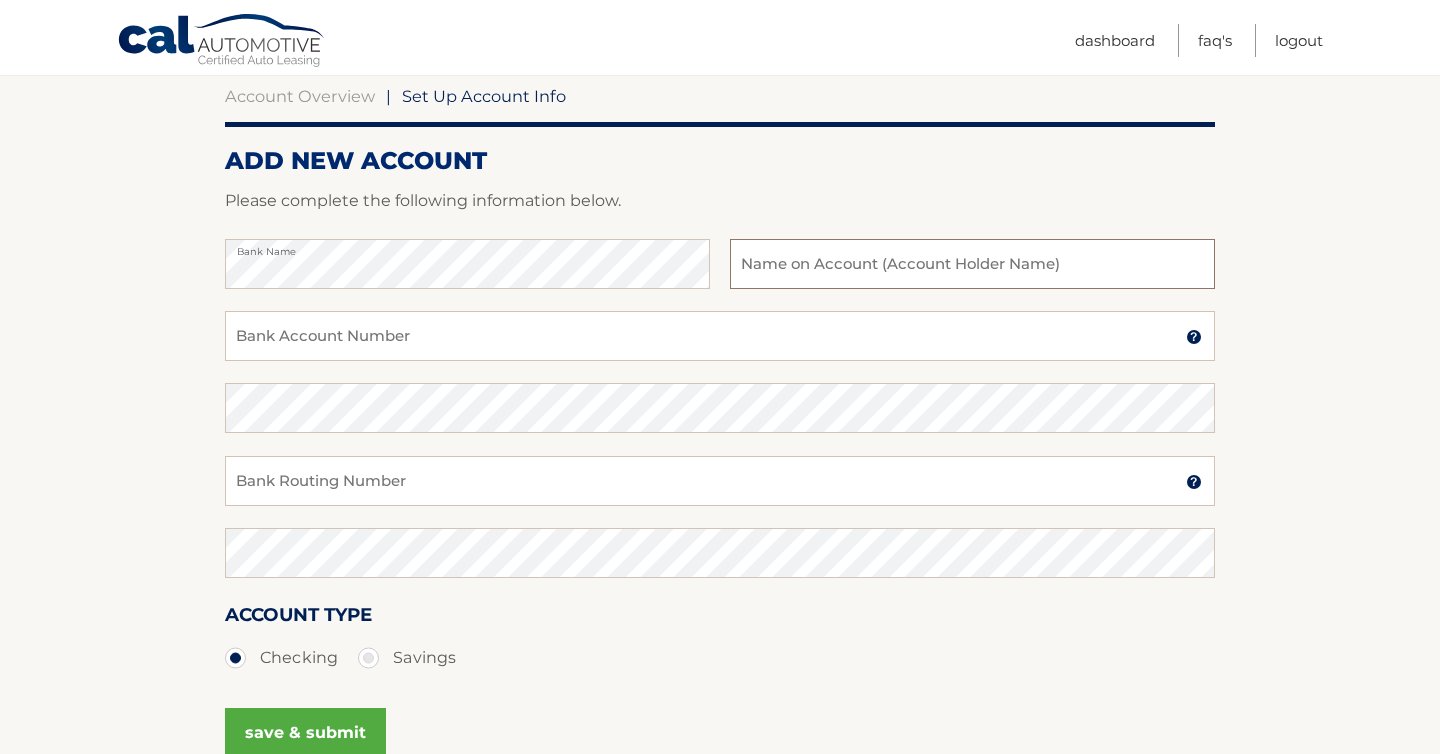 click at bounding box center [972, 264] 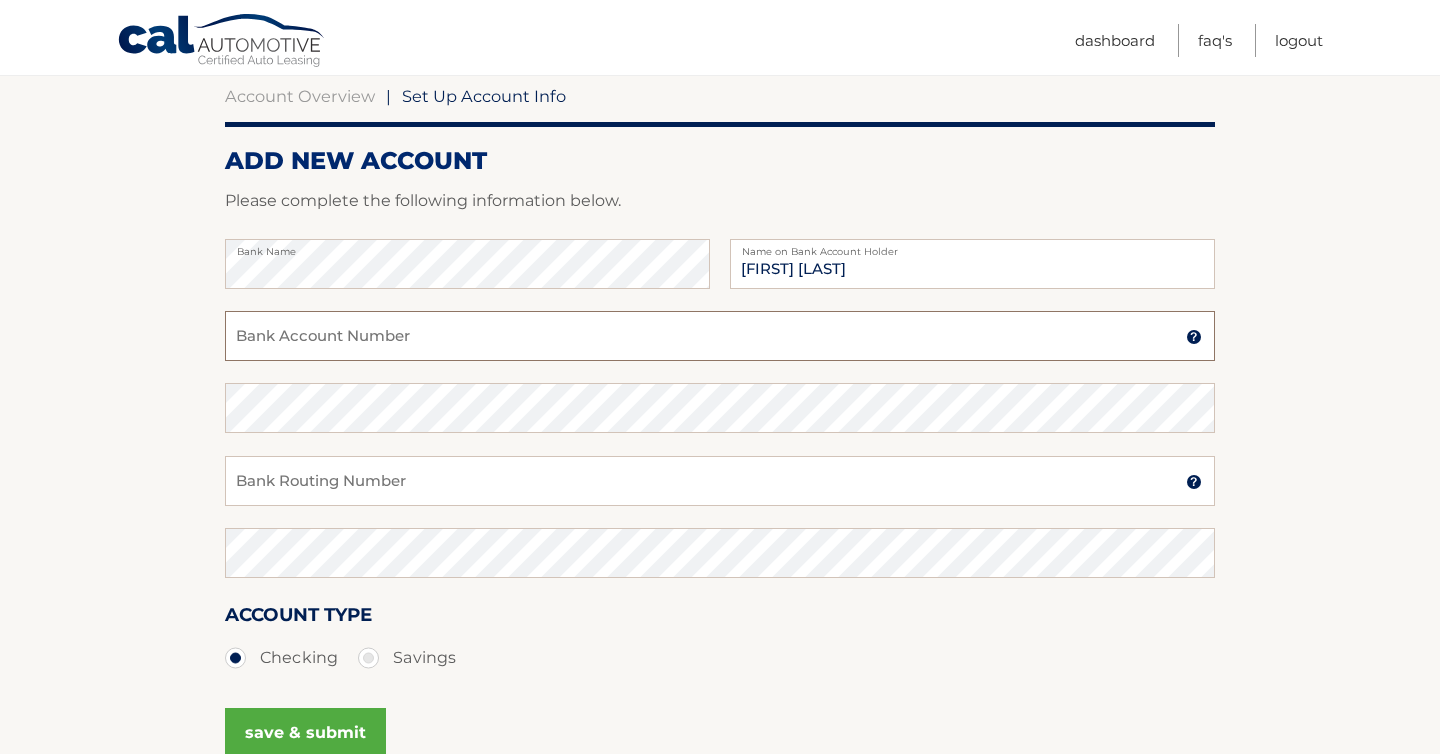 click on "Bank Account Number" at bounding box center (720, 336) 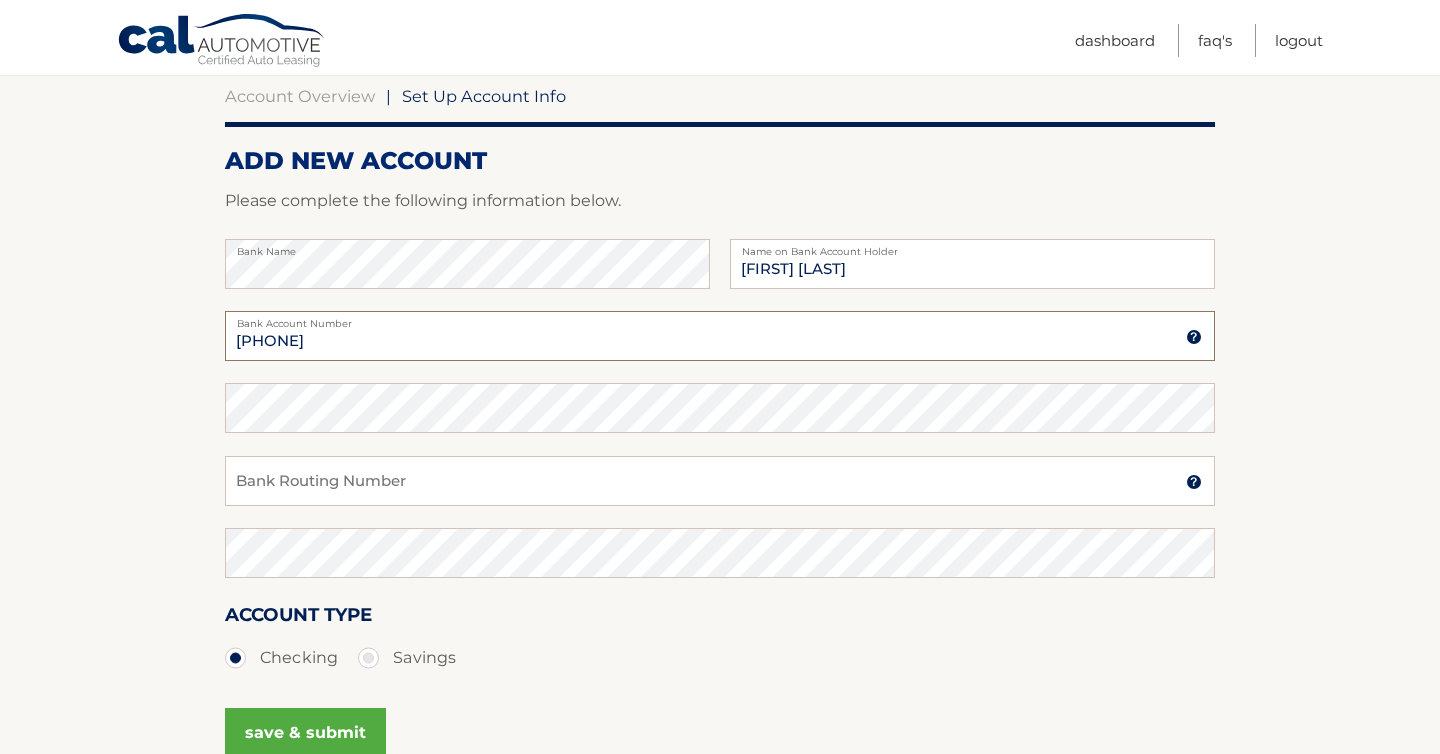 type on "555170298365" 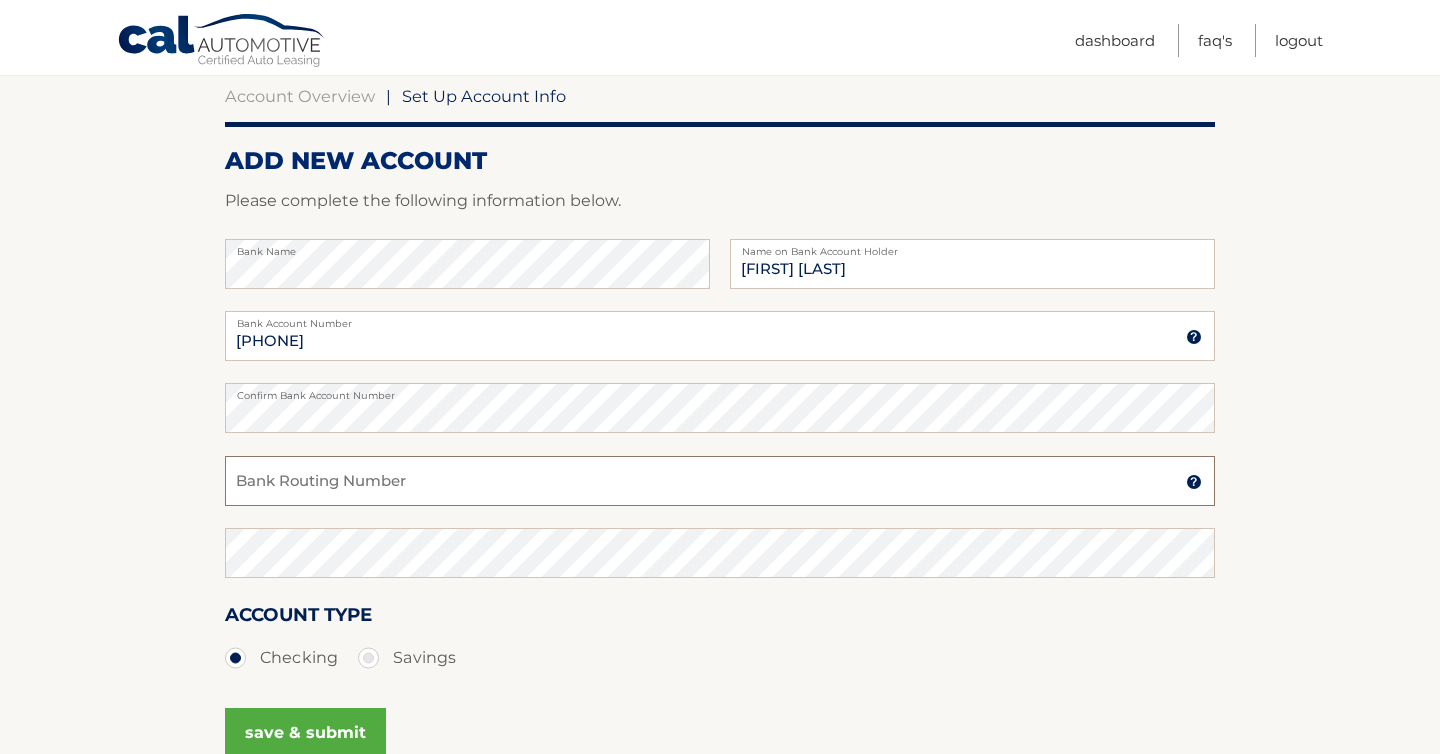 click on "Bank Routing Number" at bounding box center [720, 481] 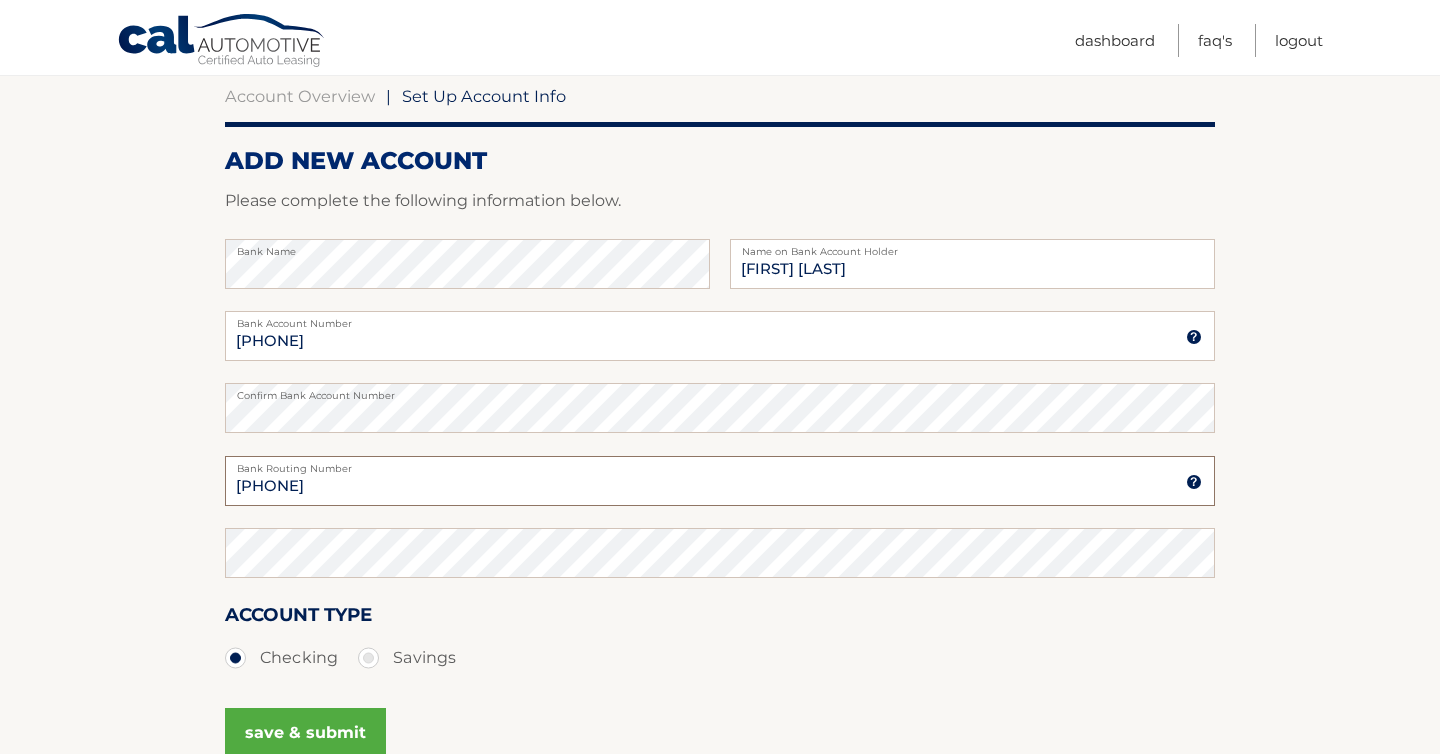 type on "021000021" 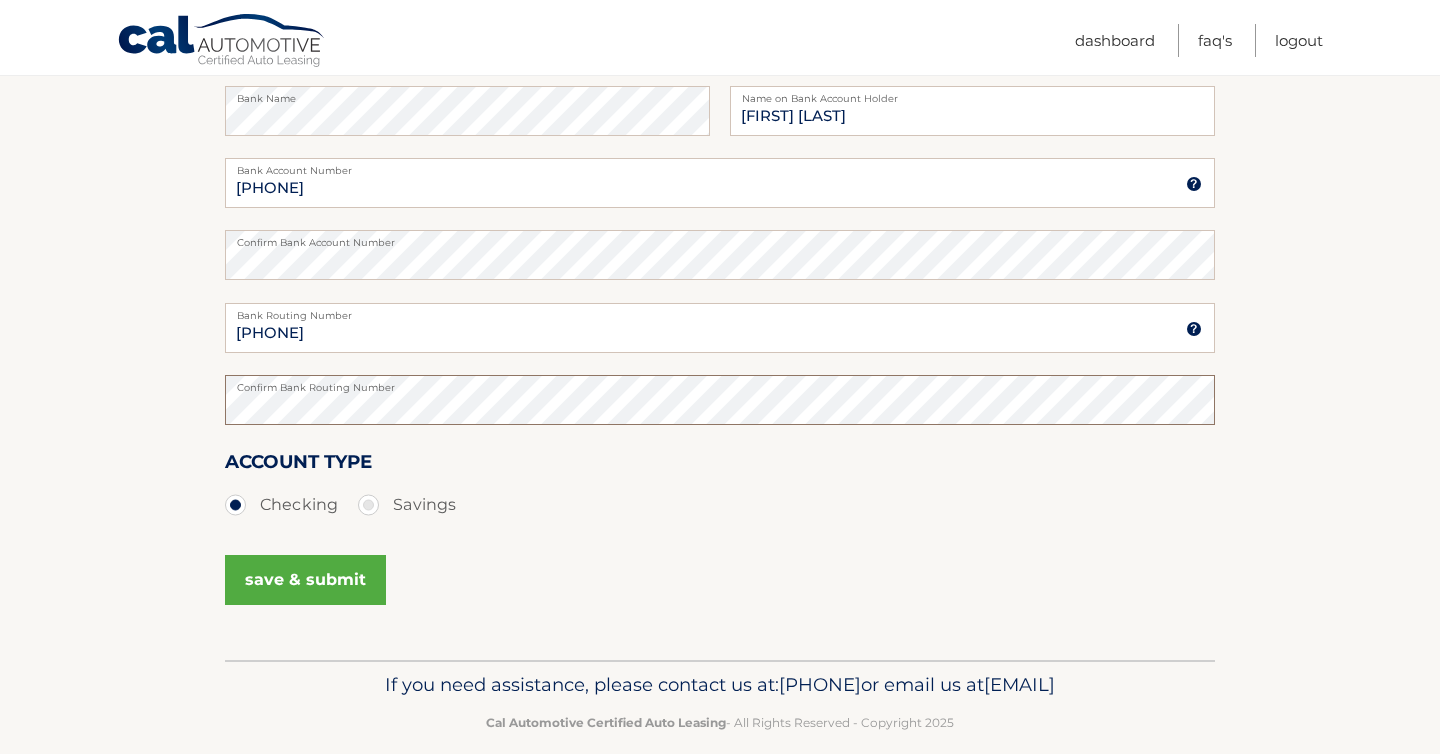 scroll, scrollTop: 339, scrollLeft: 0, axis: vertical 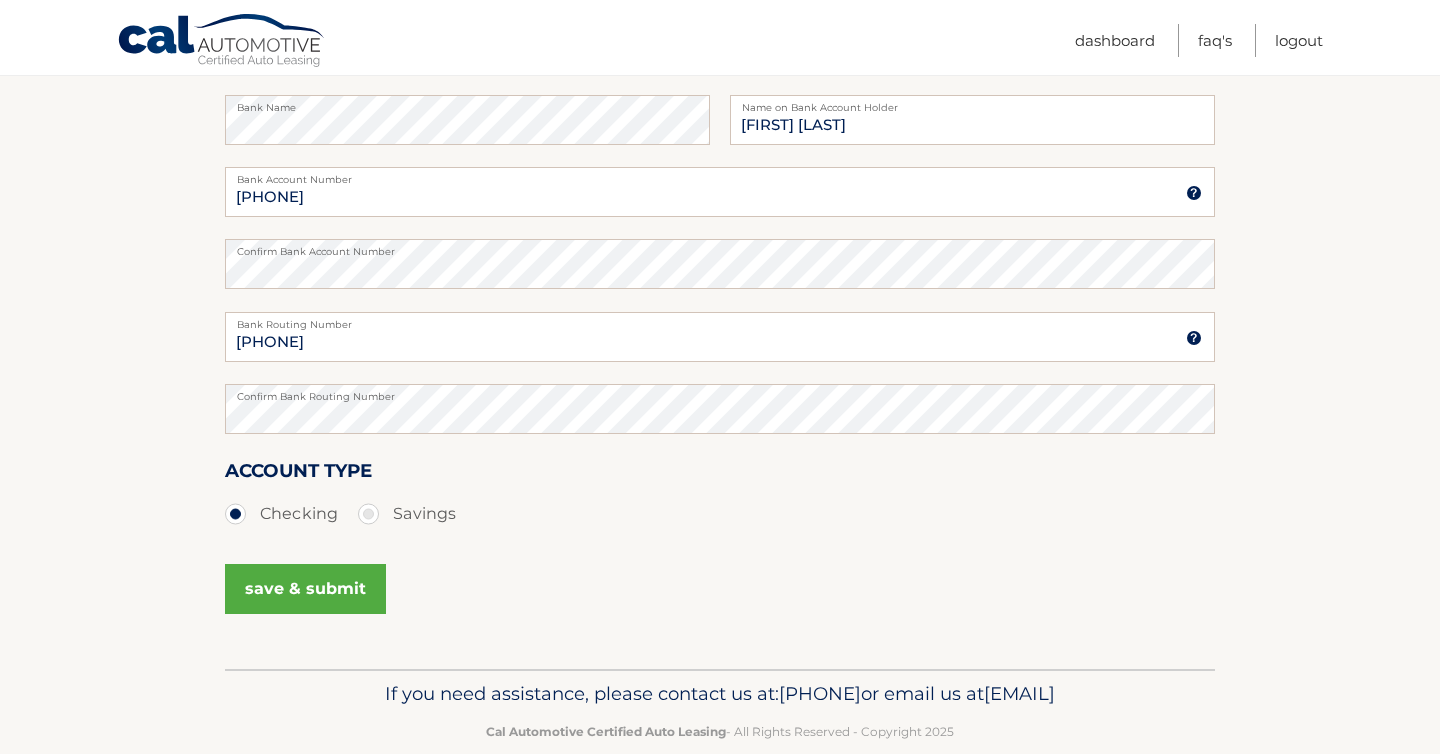 click on "save & submit" at bounding box center (305, 589) 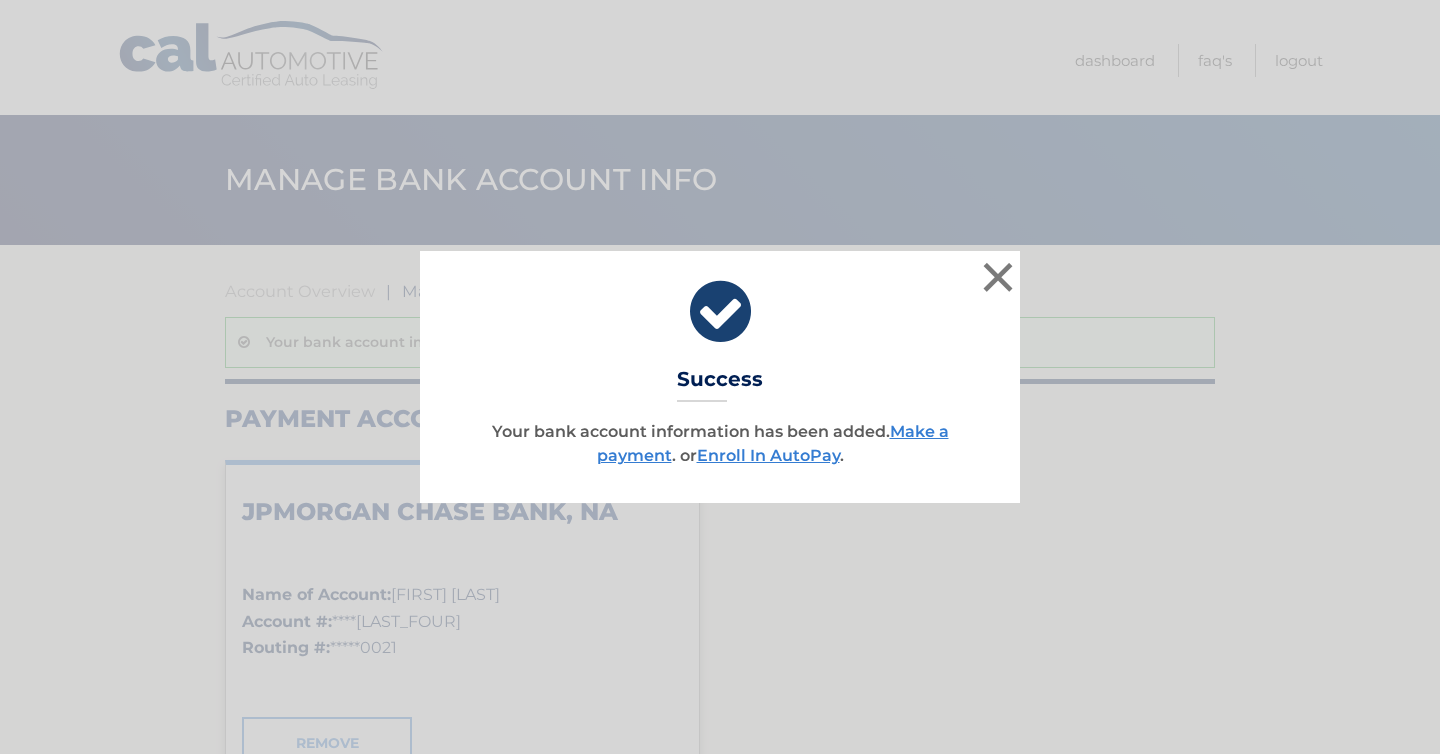 scroll, scrollTop: 0, scrollLeft: 0, axis: both 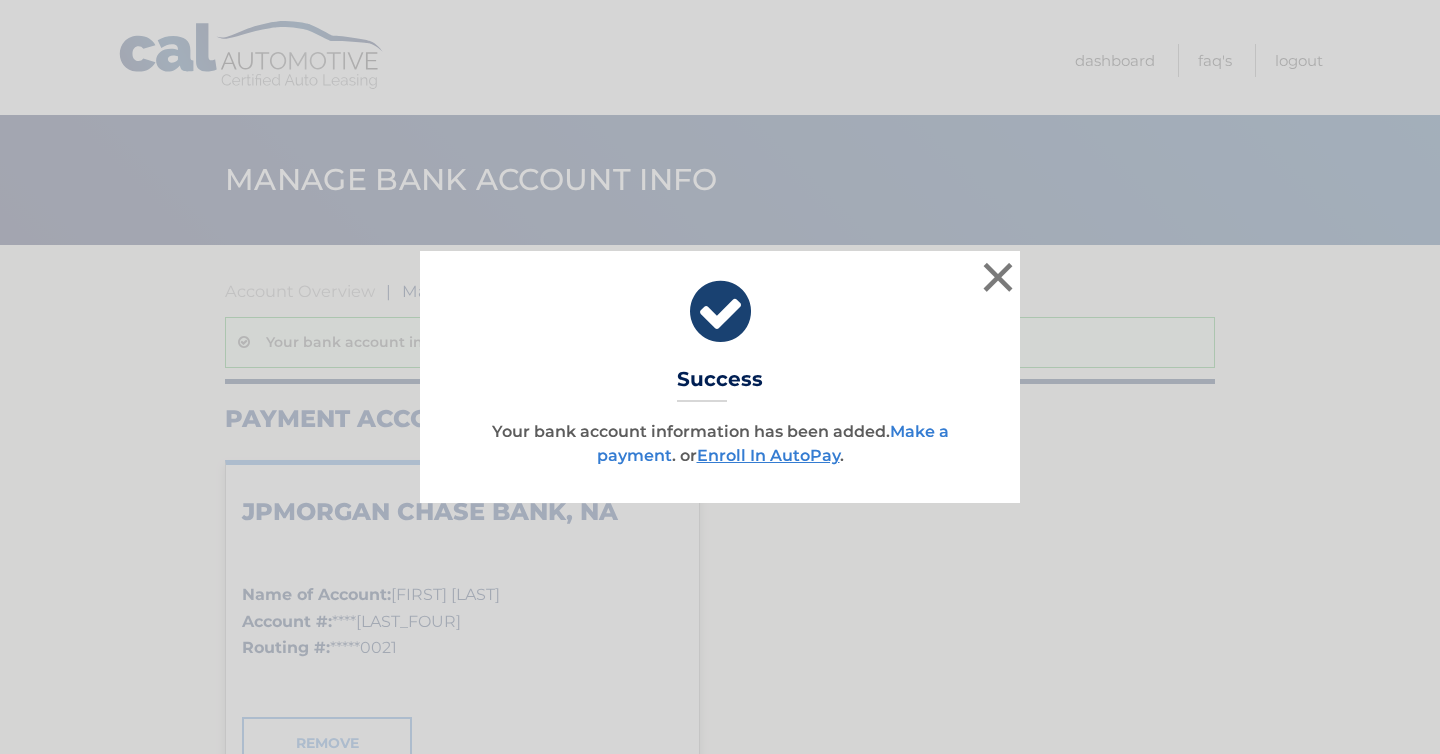 click on "Make a payment" at bounding box center [773, 443] 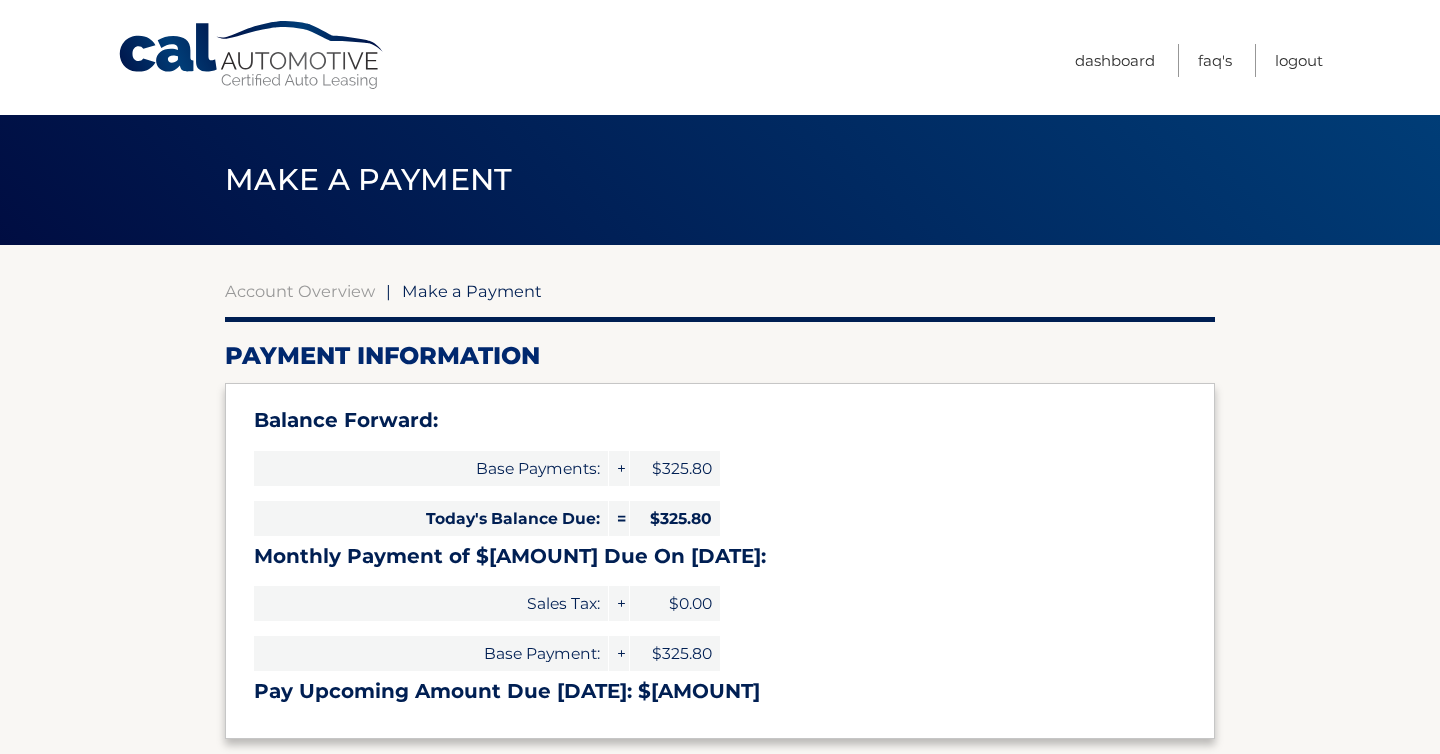 select on "OTIwZTI3MWItMjI3Mi00MDFkLThlMzYtMTc5MzBkOWJjMDVk" 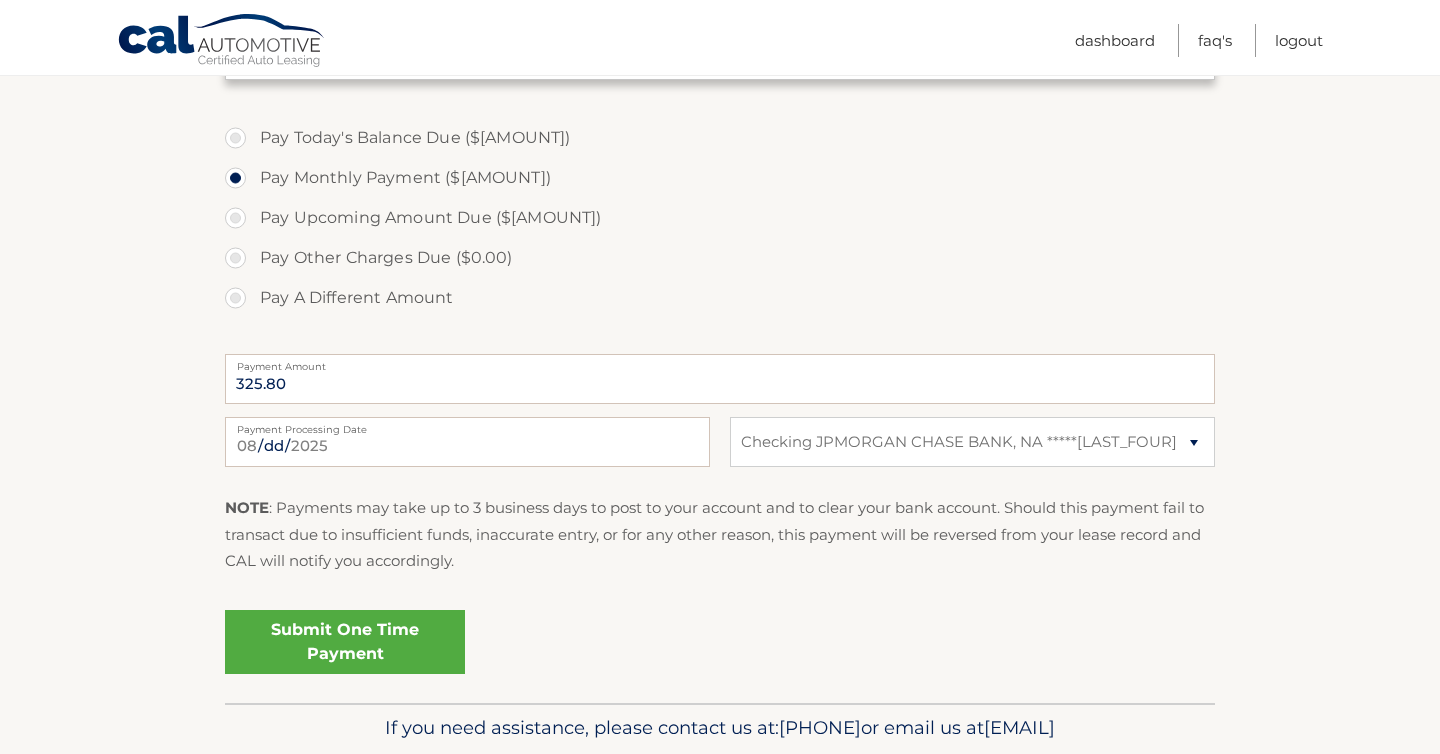 scroll, scrollTop: 657, scrollLeft: 0, axis: vertical 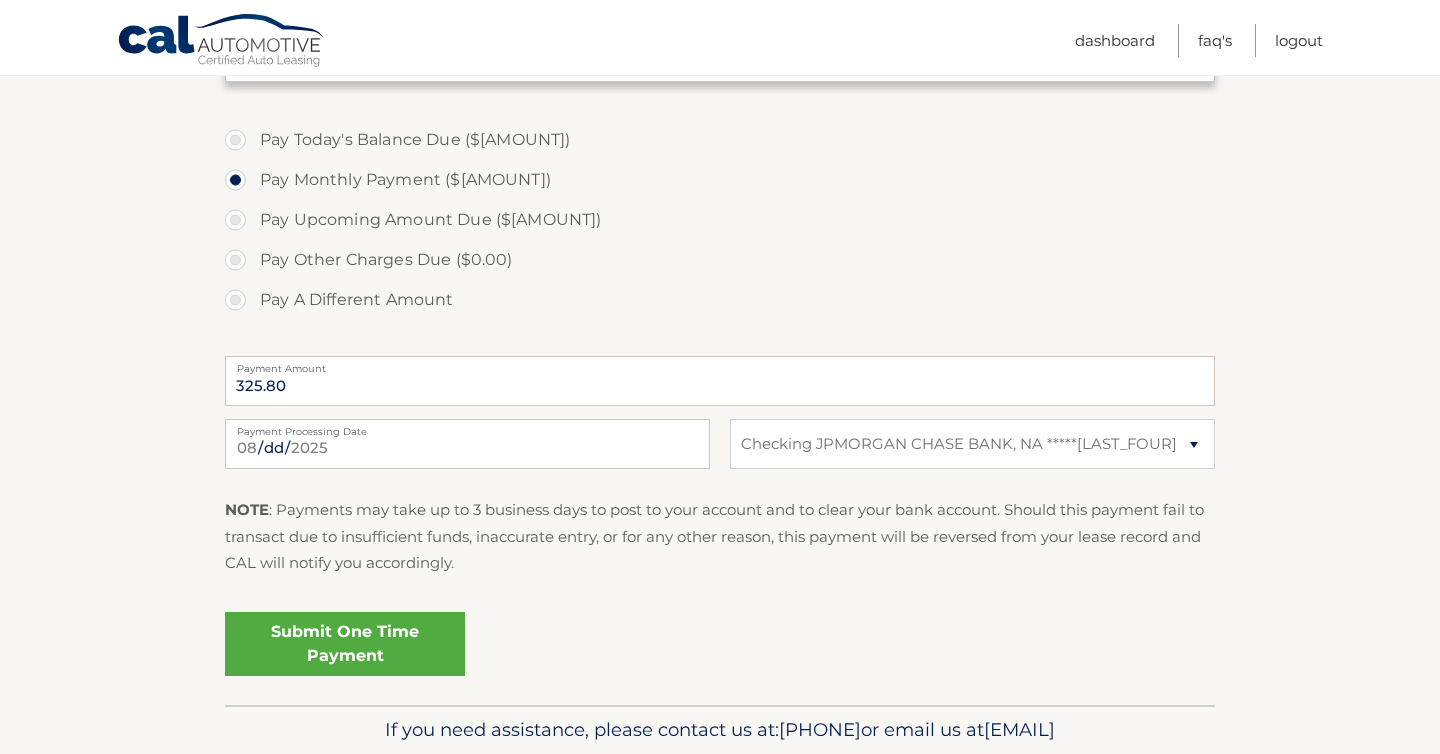 click on "Pay Today's Balance Due ($325.80)" at bounding box center [720, 140] 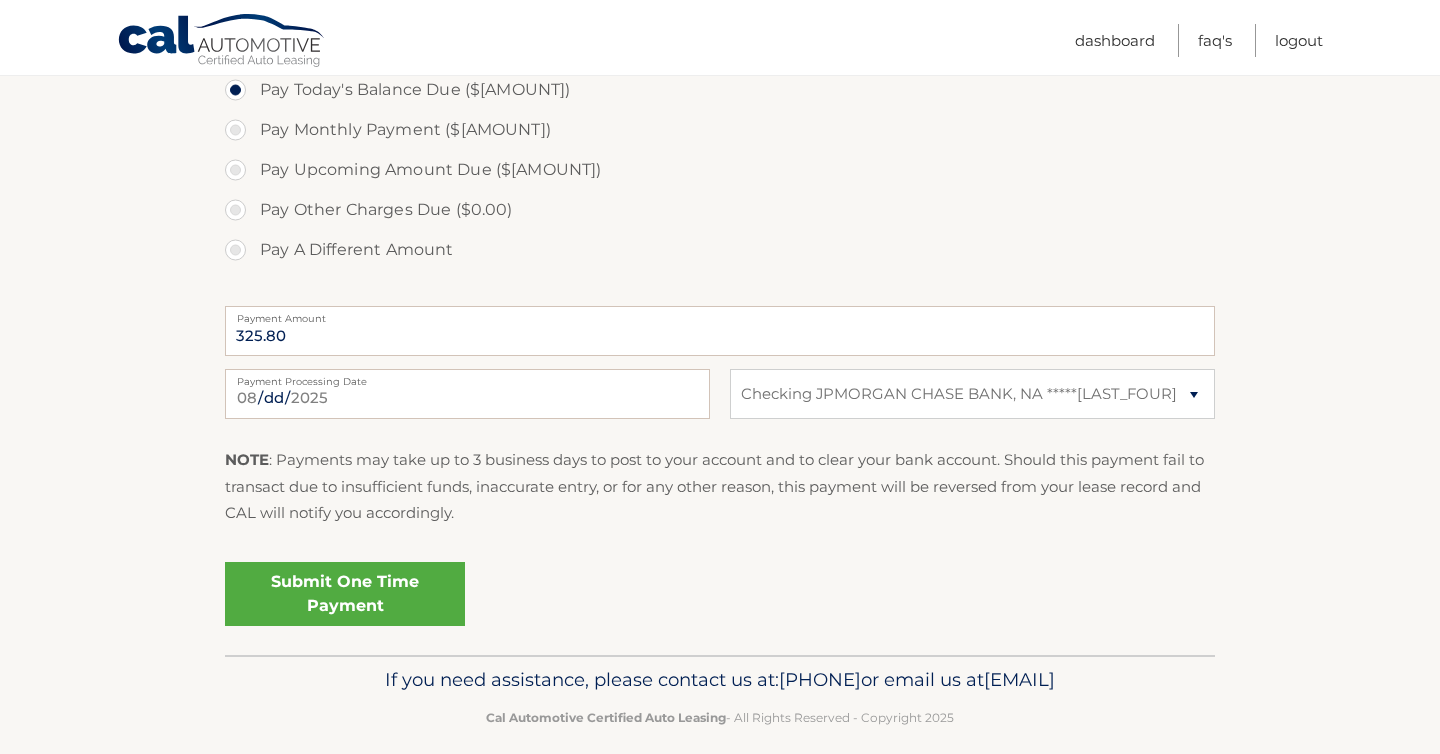 scroll, scrollTop: 760, scrollLeft: 0, axis: vertical 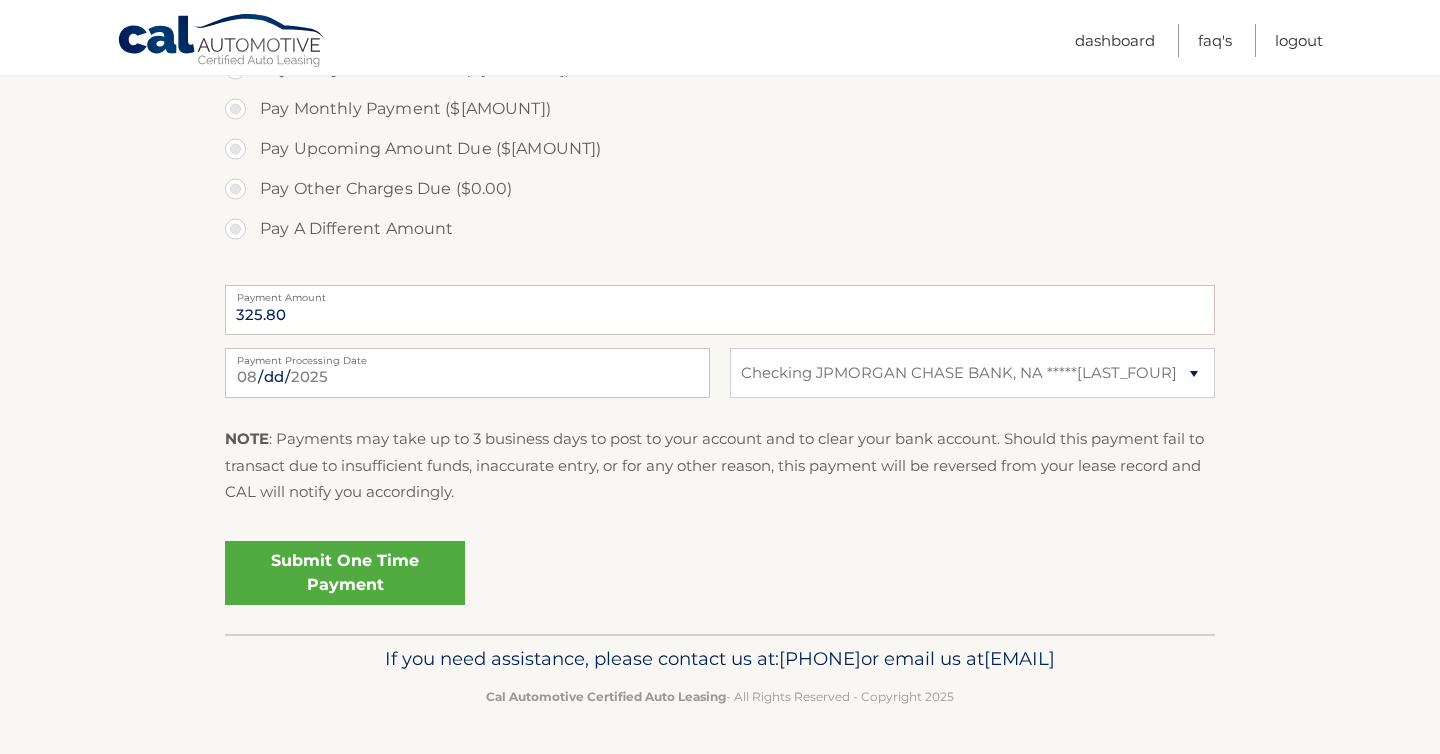 click on "Submit One Time Payment" at bounding box center [345, 573] 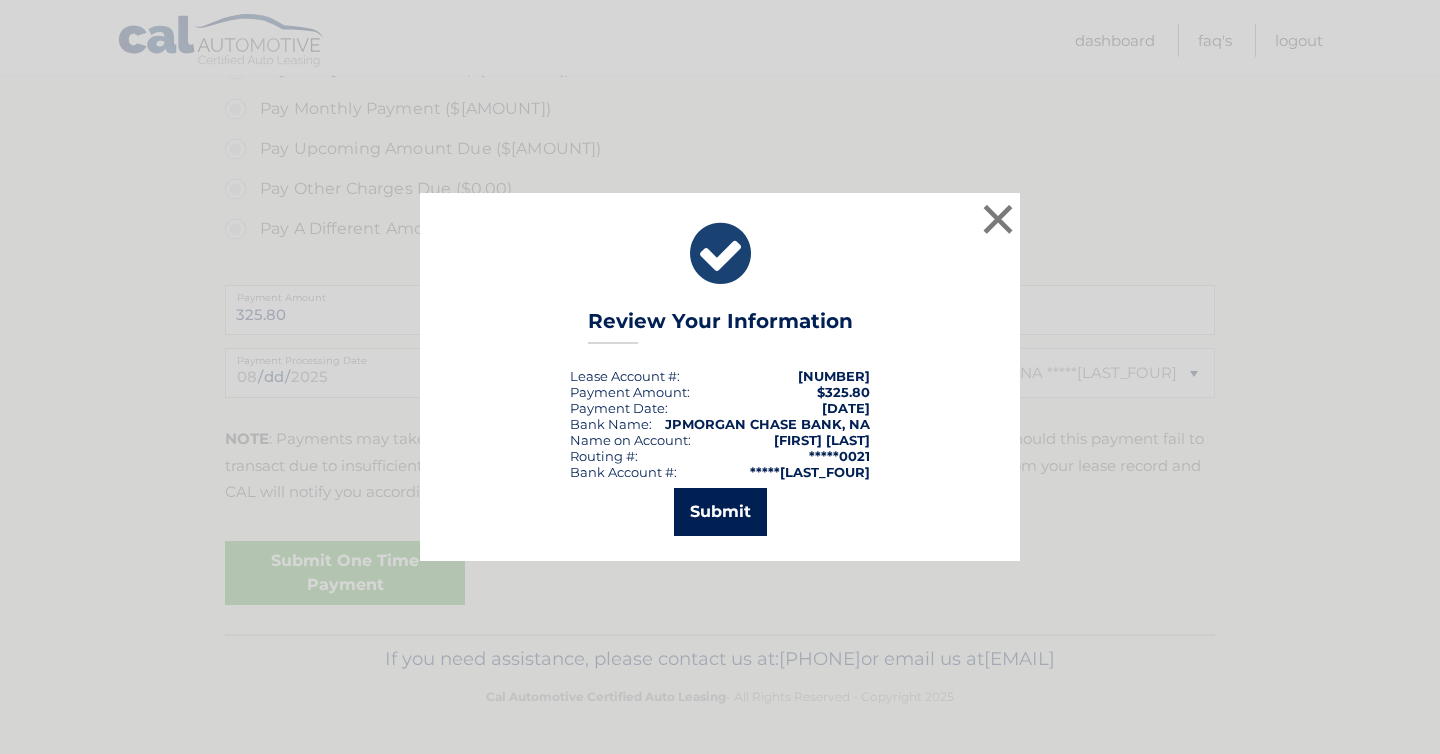 click on "Submit" at bounding box center [720, 512] 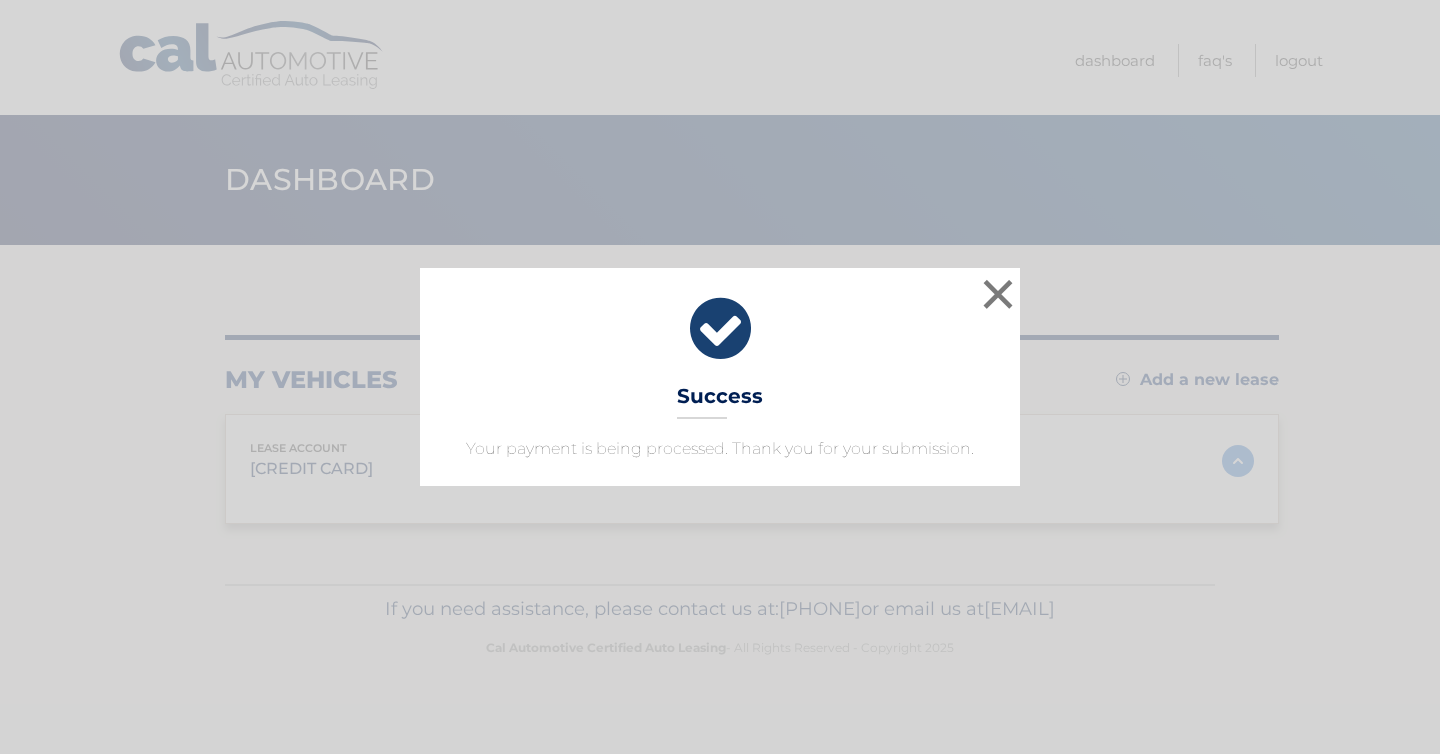 scroll, scrollTop: 0, scrollLeft: 0, axis: both 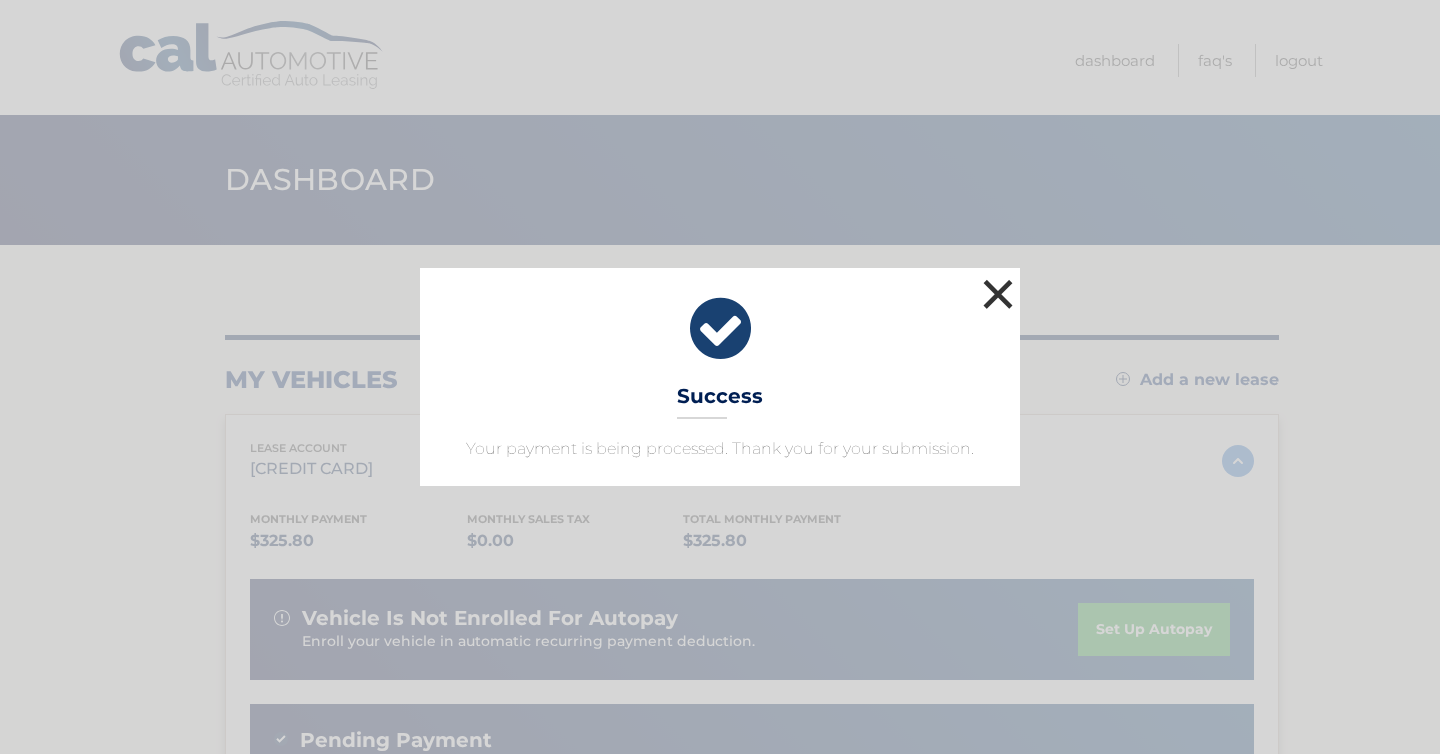 click on "×" at bounding box center [998, 294] 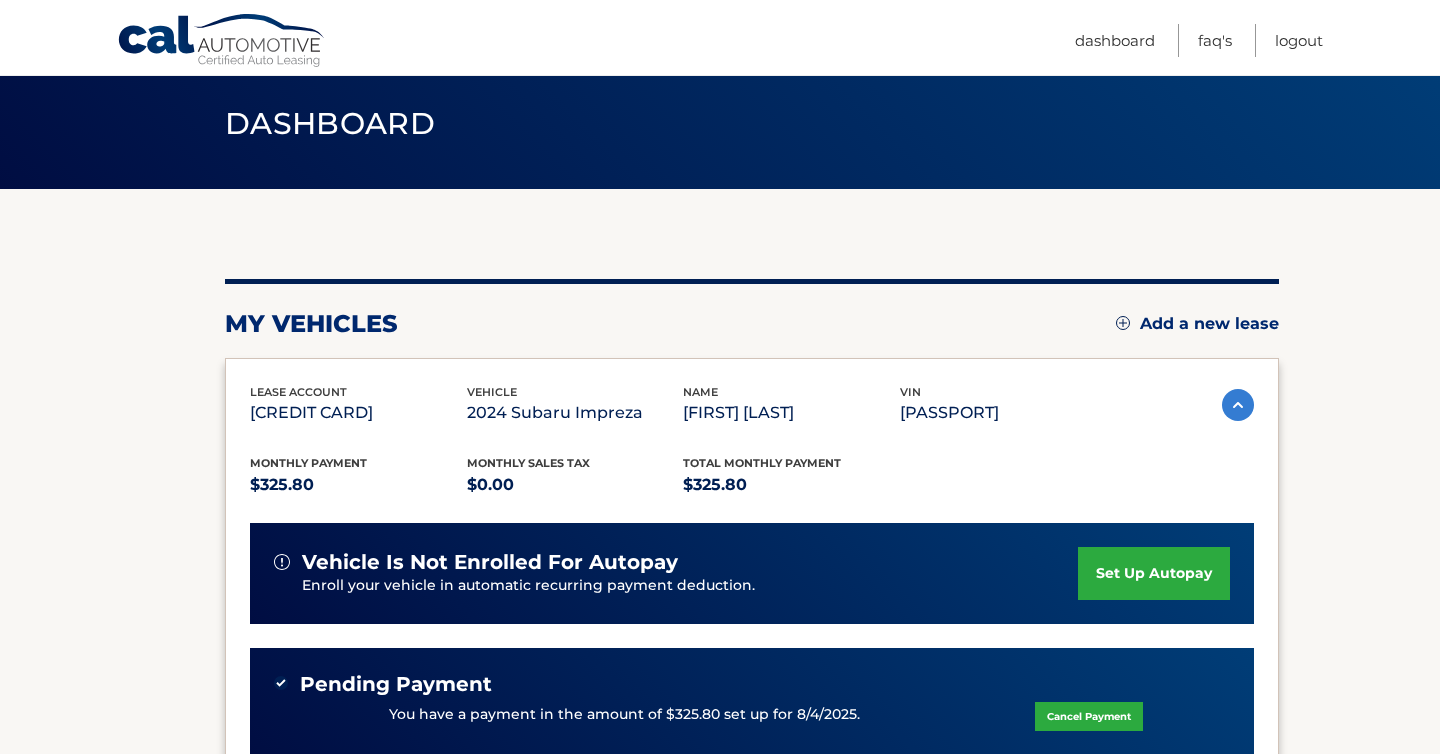 scroll, scrollTop: 0, scrollLeft: 0, axis: both 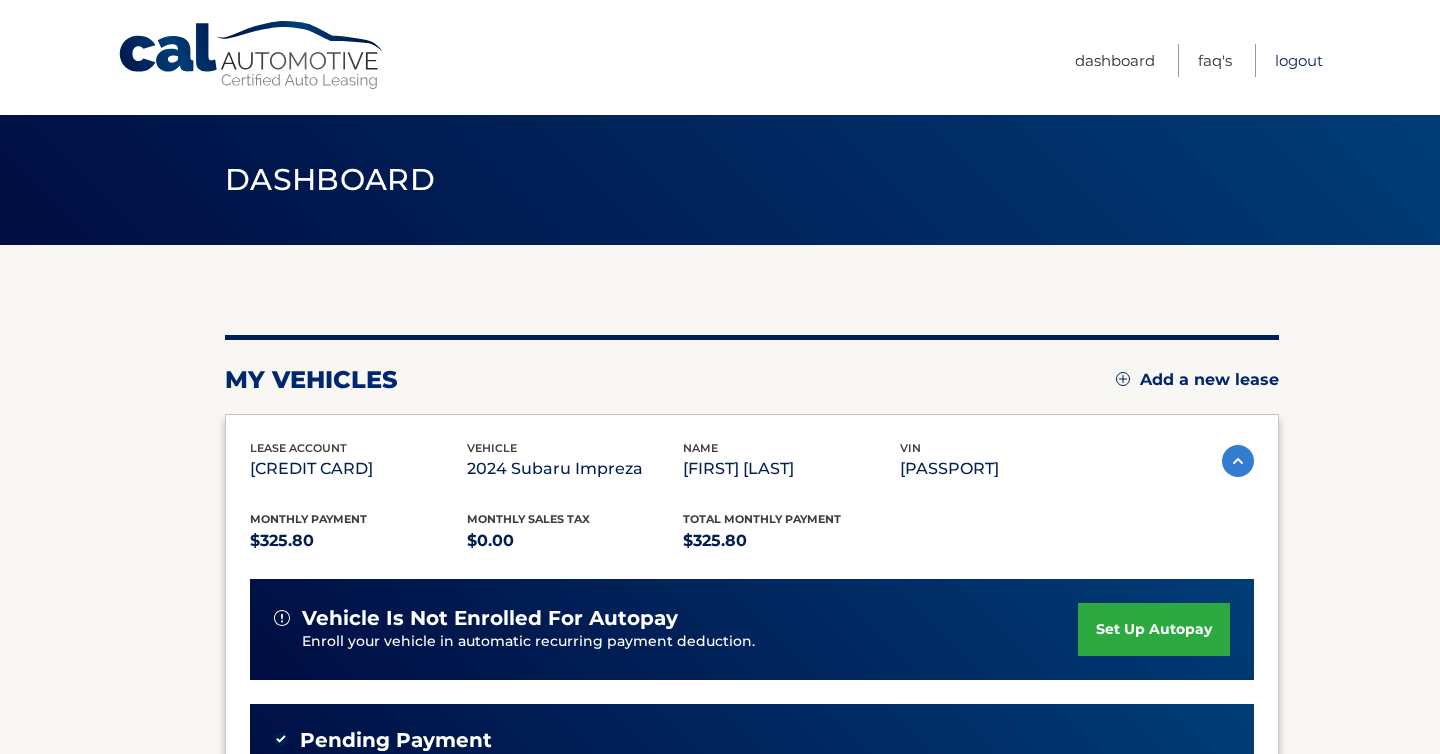 click on "Logout" at bounding box center [1299, 60] 